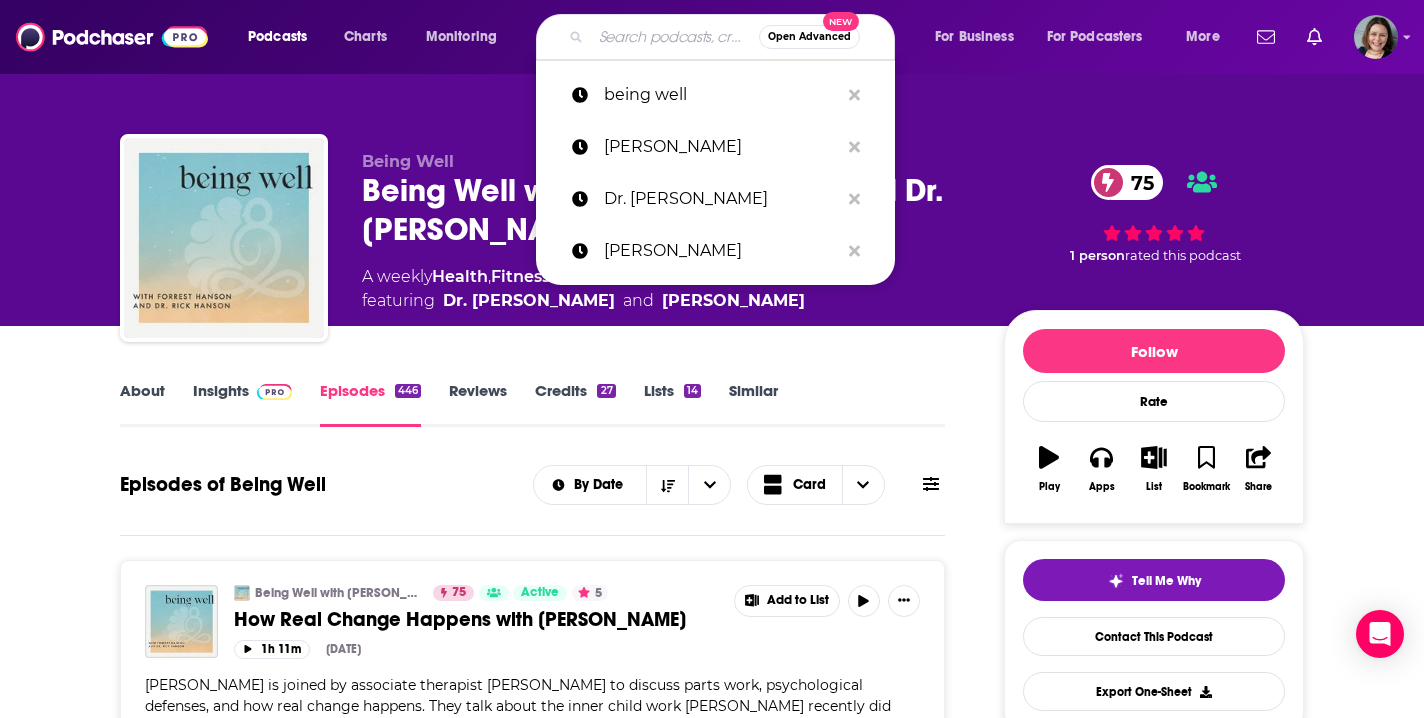 scroll, scrollTop: 2111, scrollLeft: 0, axis: vertical 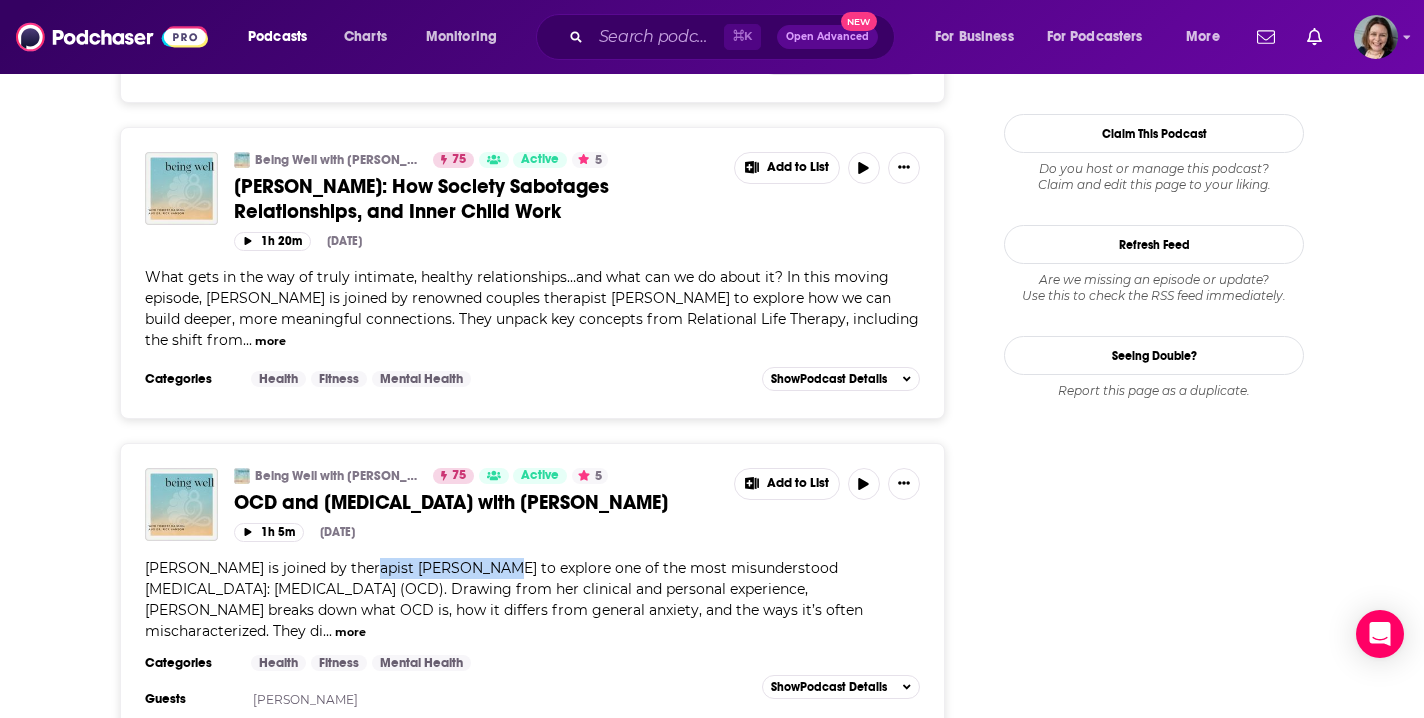 drag, startPoint x: 349, startPoint y: 483, endPoint x: 476, endPoint y: 487, distance: 127.06297 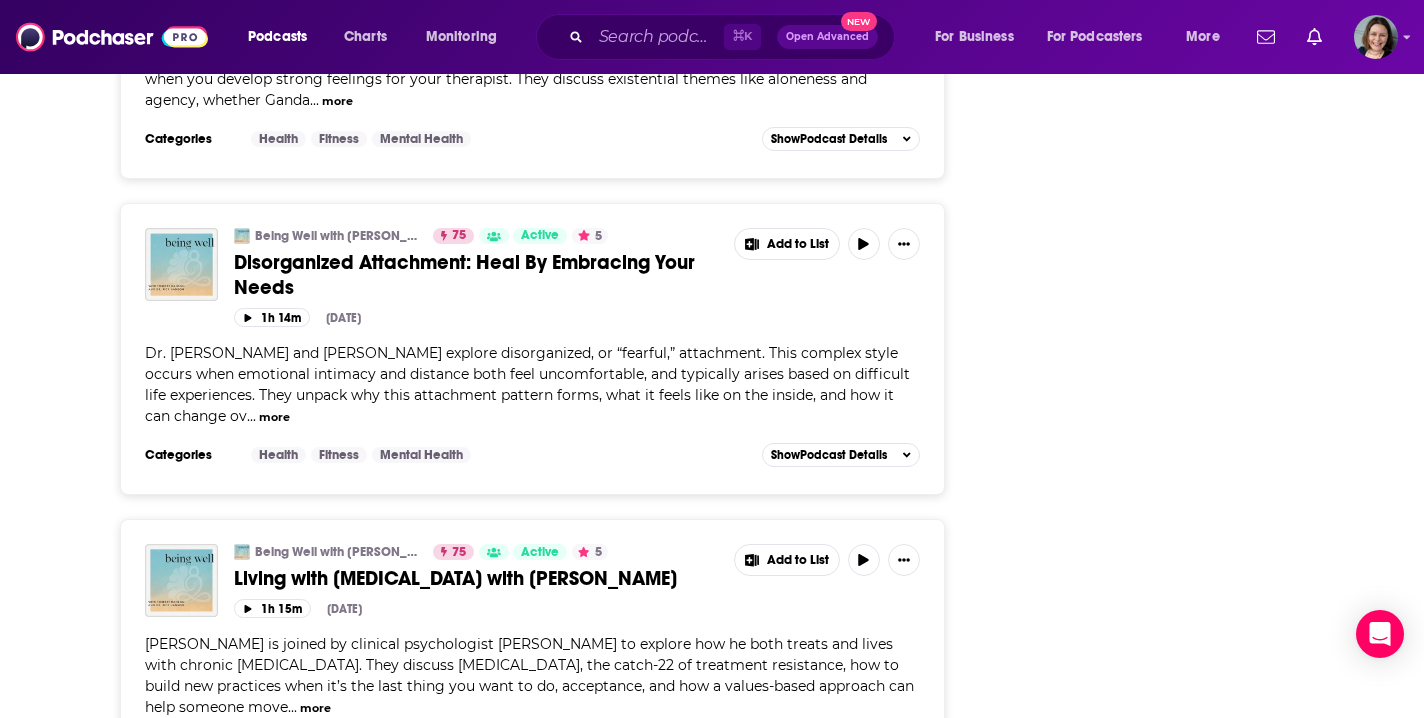 scroll, scrollTop: 3004, scrollLeft: 0, axis: vertical 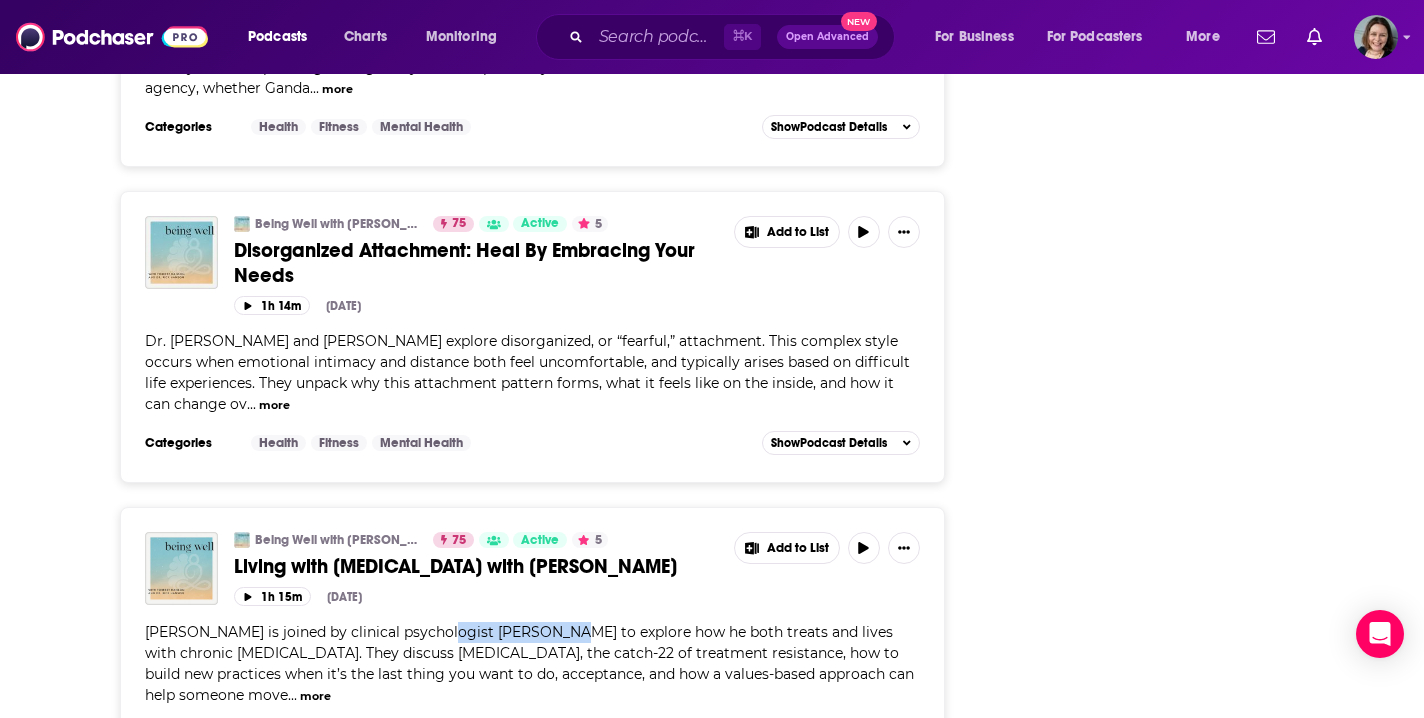 click on "[PERSON_NAME] is joined by clinical psychologist [PERSON_NAME] to explore how he both treats and lives with chronic [MEDICAL_DATA]. They discuss [MEDICAL_DATA], the catch-22 of treatment resistance, how to build new practices when it’s the last thing you want to do, acceptance, and how a values-based approach can help someone move" at bounding box center [529, 663] 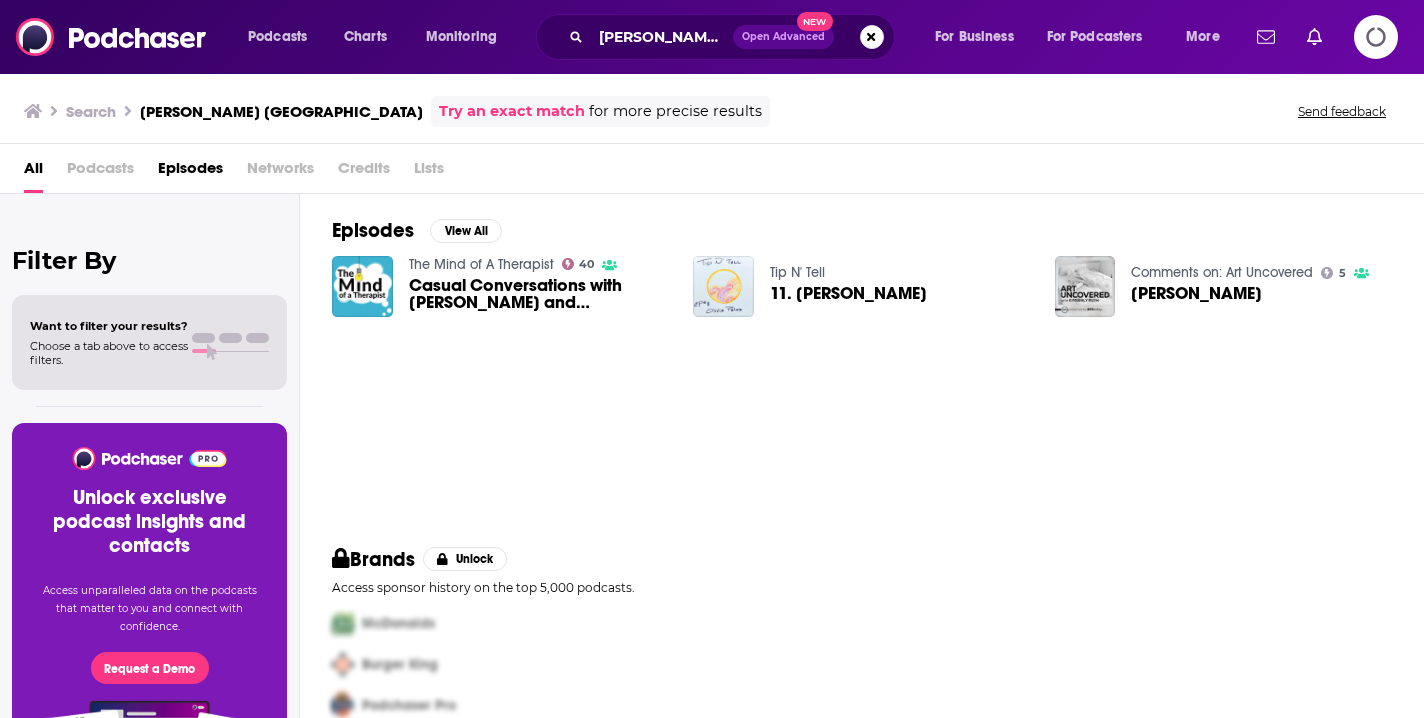 scroll, scrollTop: 0, scrollLeft: 0, axis: both 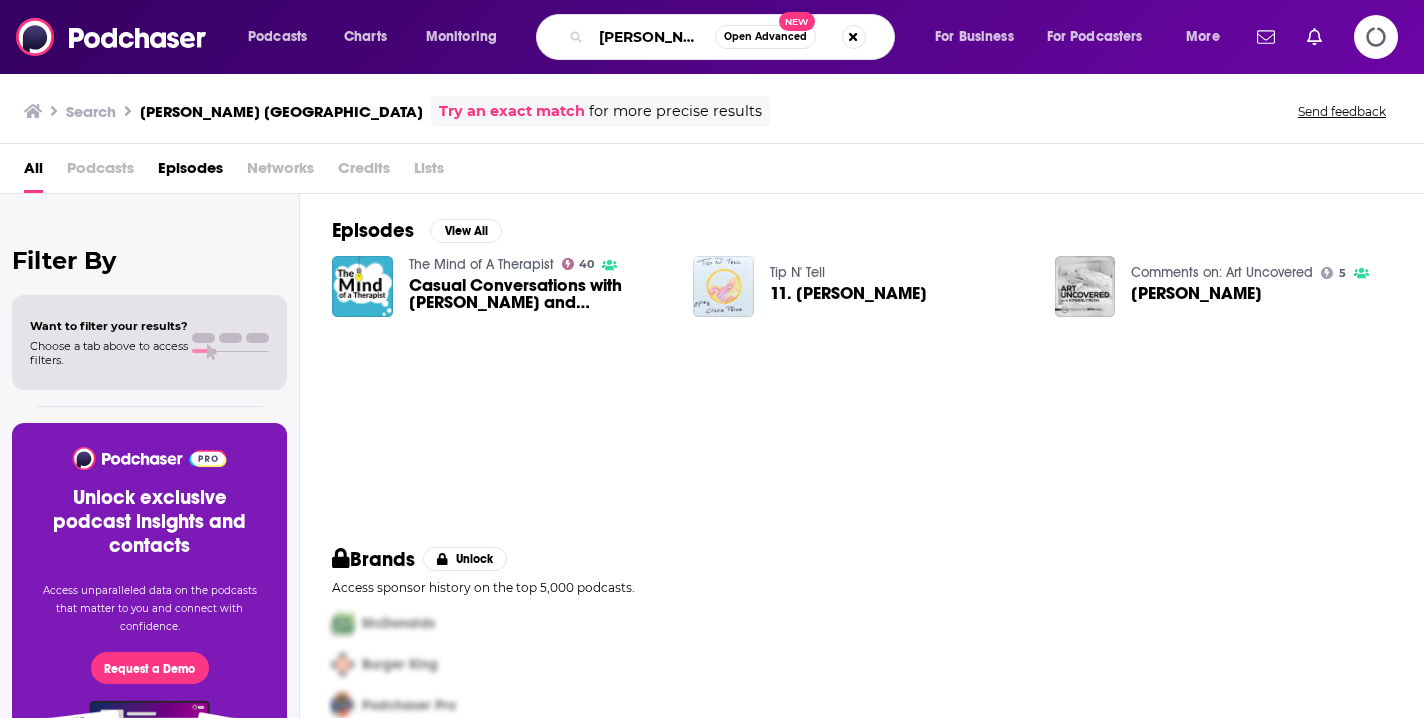 drag, startPoint x: 599, startPoint y: 37, endPoint x: 732, endPoint y: 38, distance: 133.00375 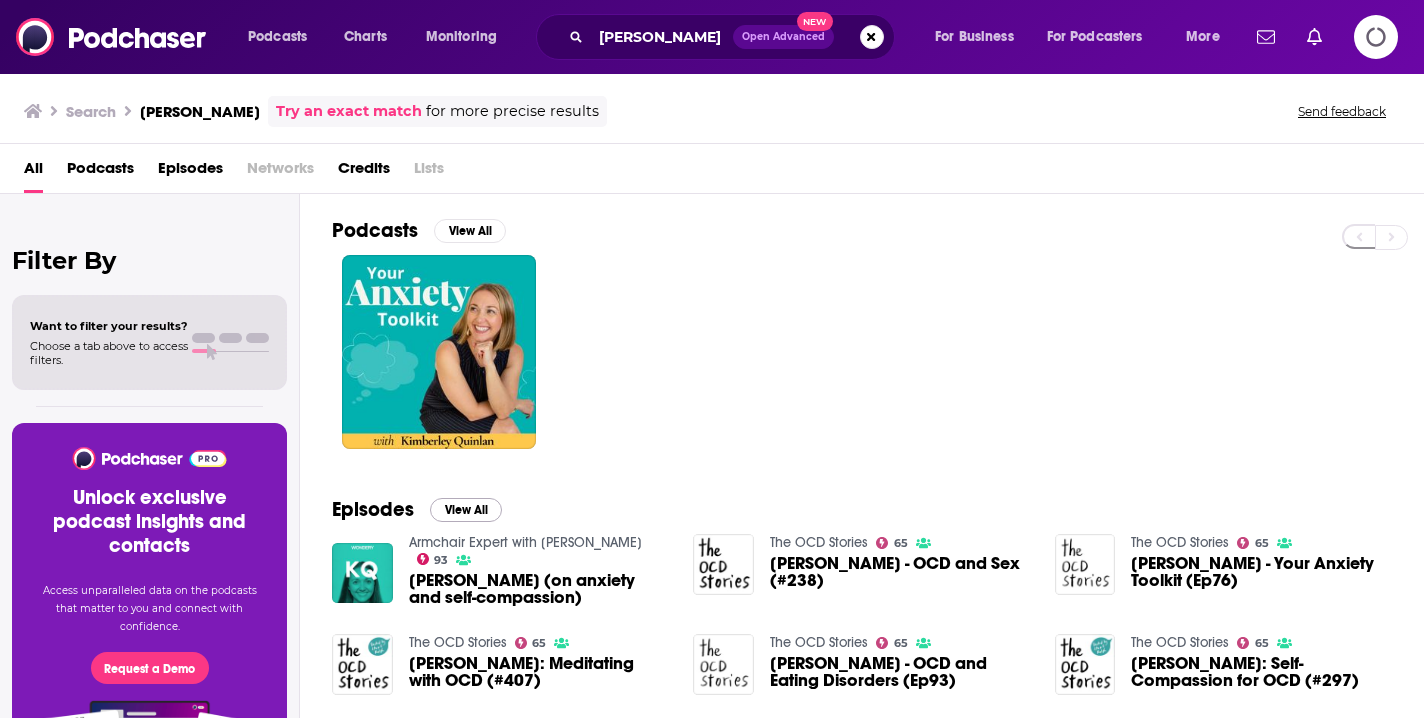 click on "View All" at bounding box center (466, 510) 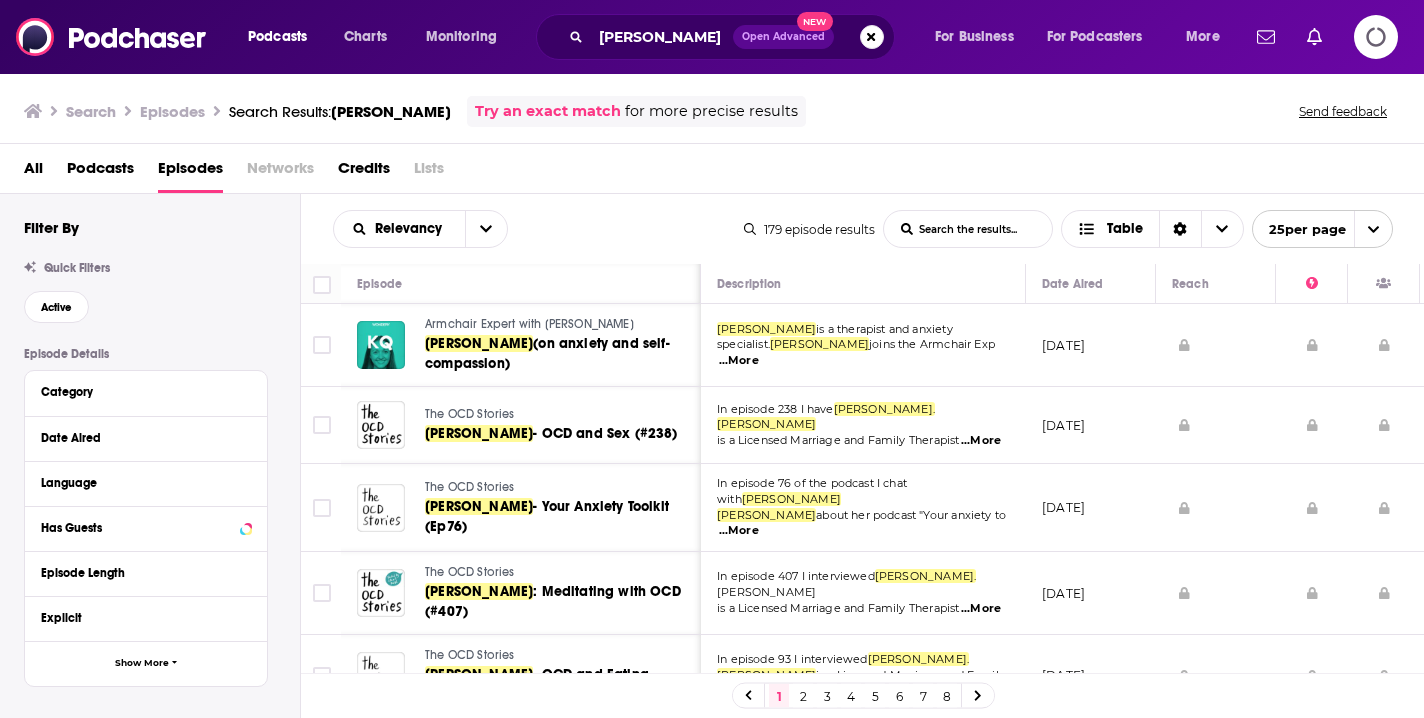 click at bounding box center [1216, 425] 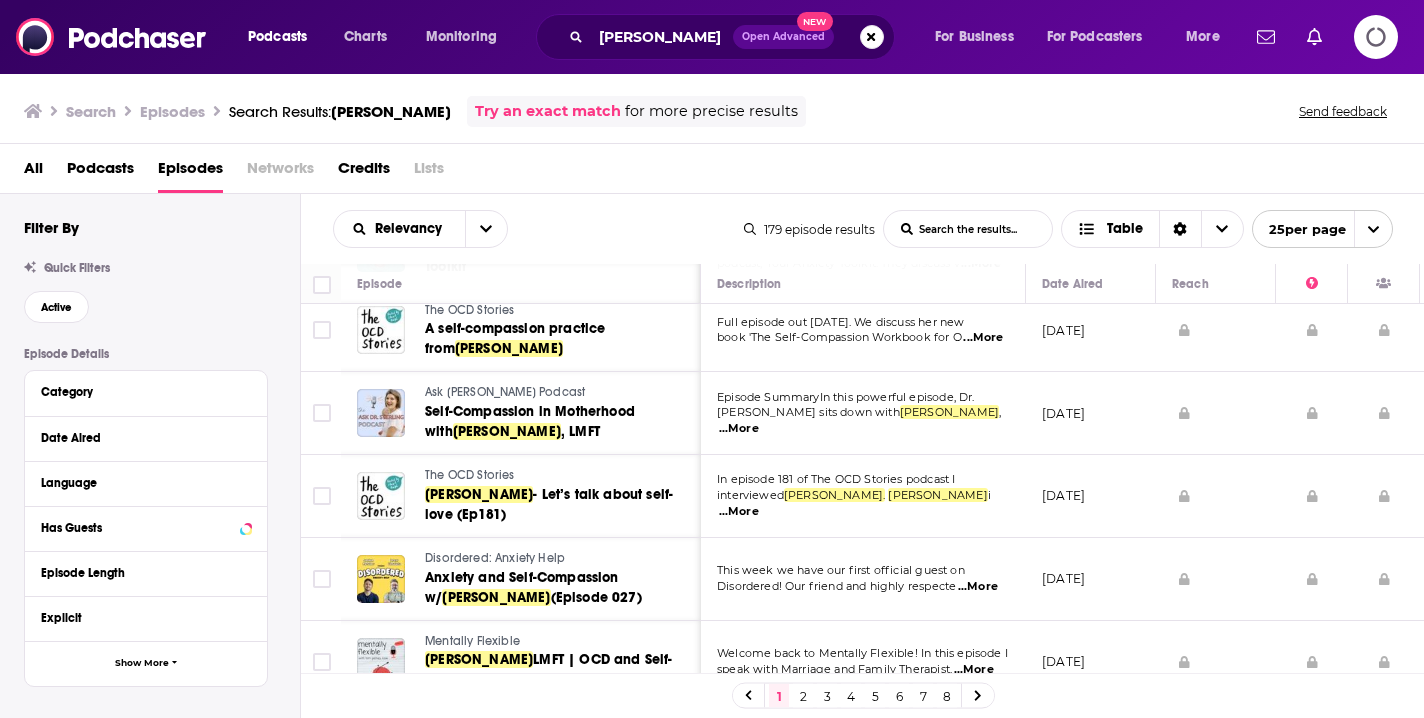 scroll, scrollTop: 843, scrollLeft: 0, axis: vertical 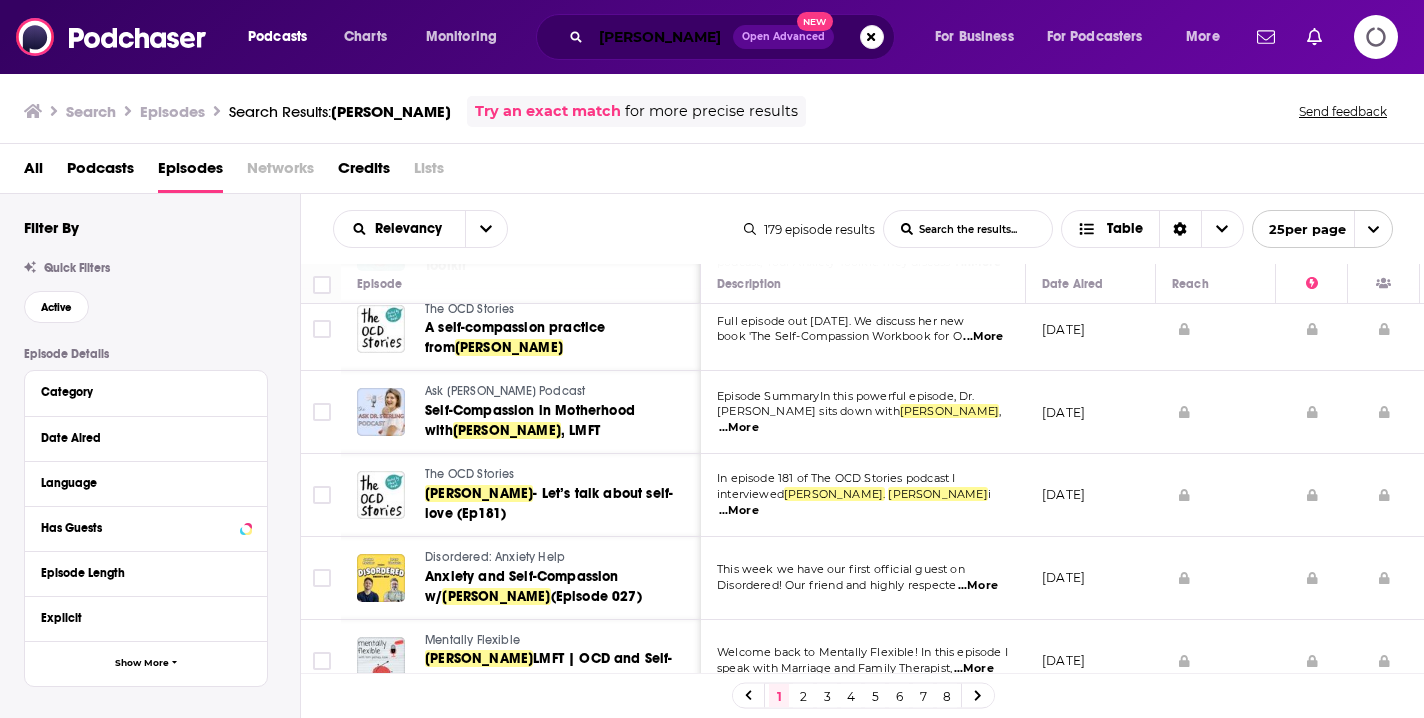 click on "[PERSON_NAME]" at bounding box center [662, 37] 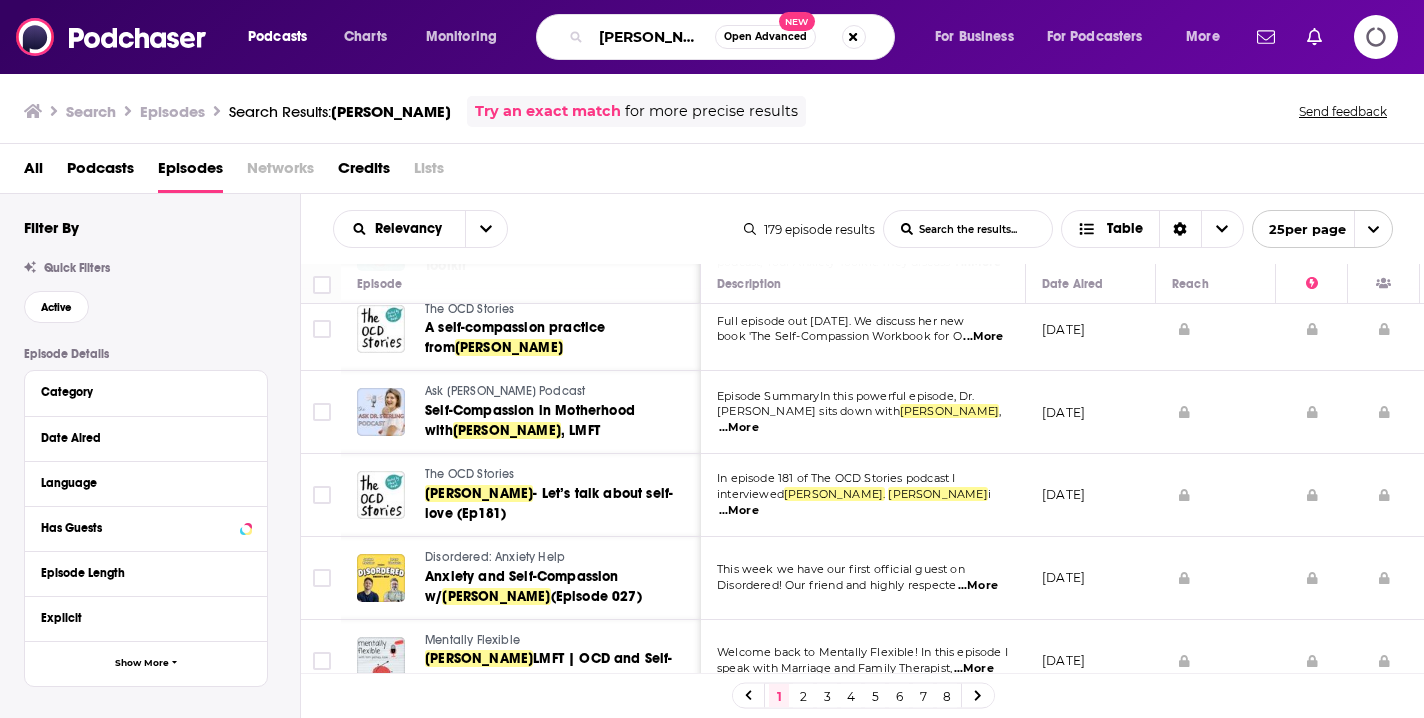 drag, startPoint x: 600, startPoint y: 36, endPoint x: 820, endPoint y: 36, distance: 220 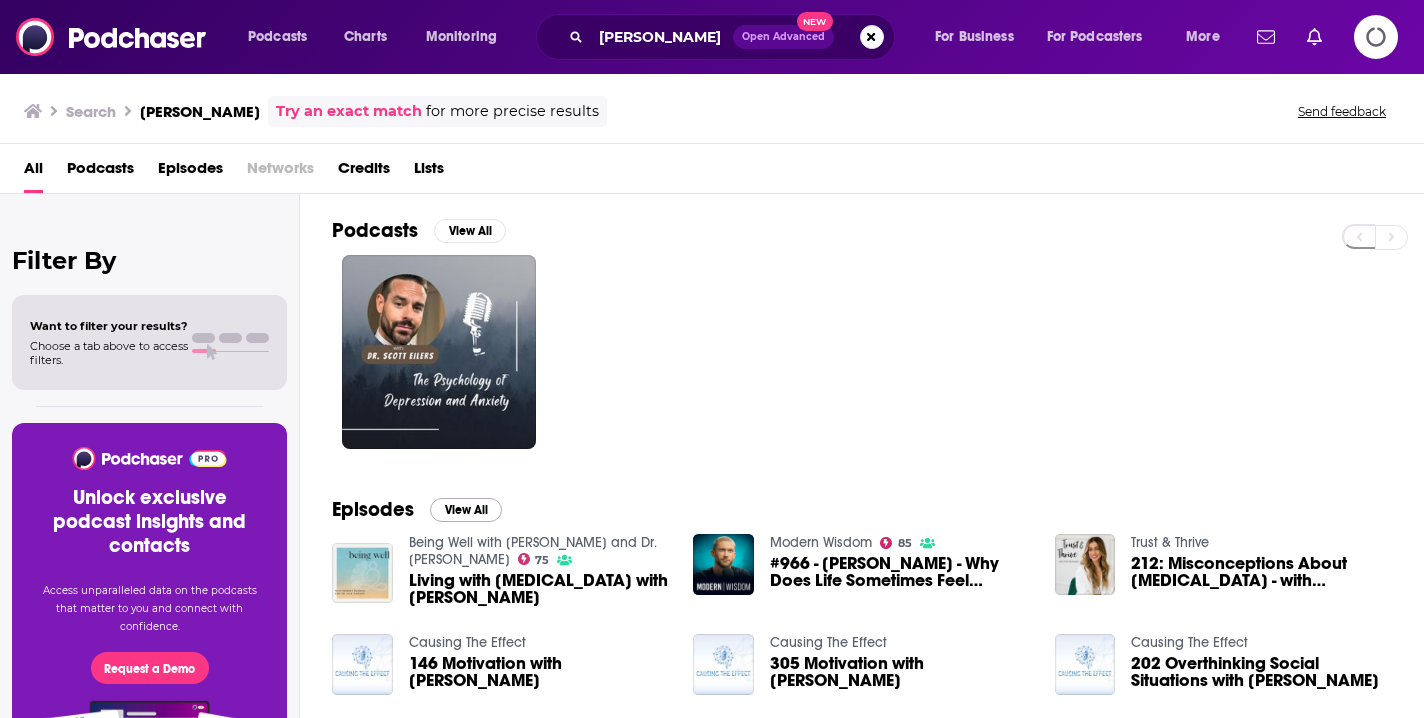 click on "View All" at bounding box center (466, 510) 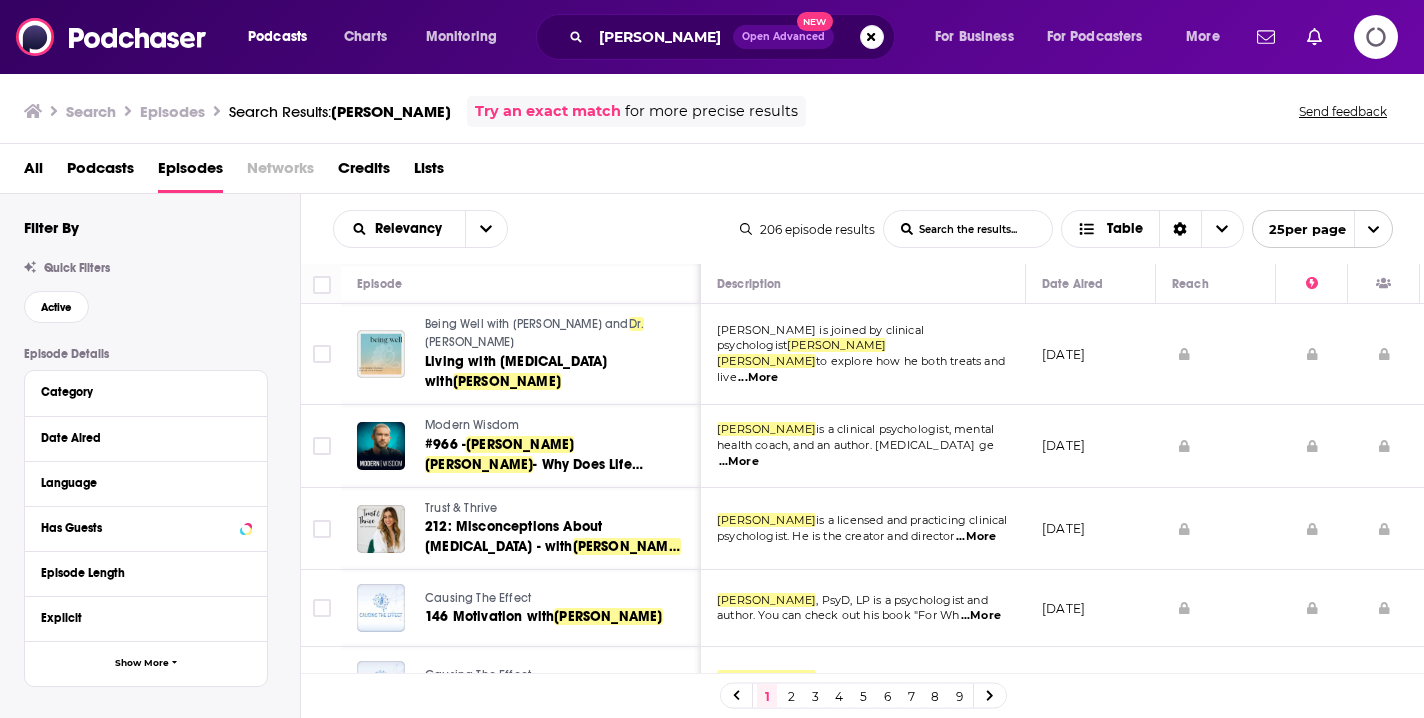 click on "July 20, 2023" at bounding box center (1091, 529) 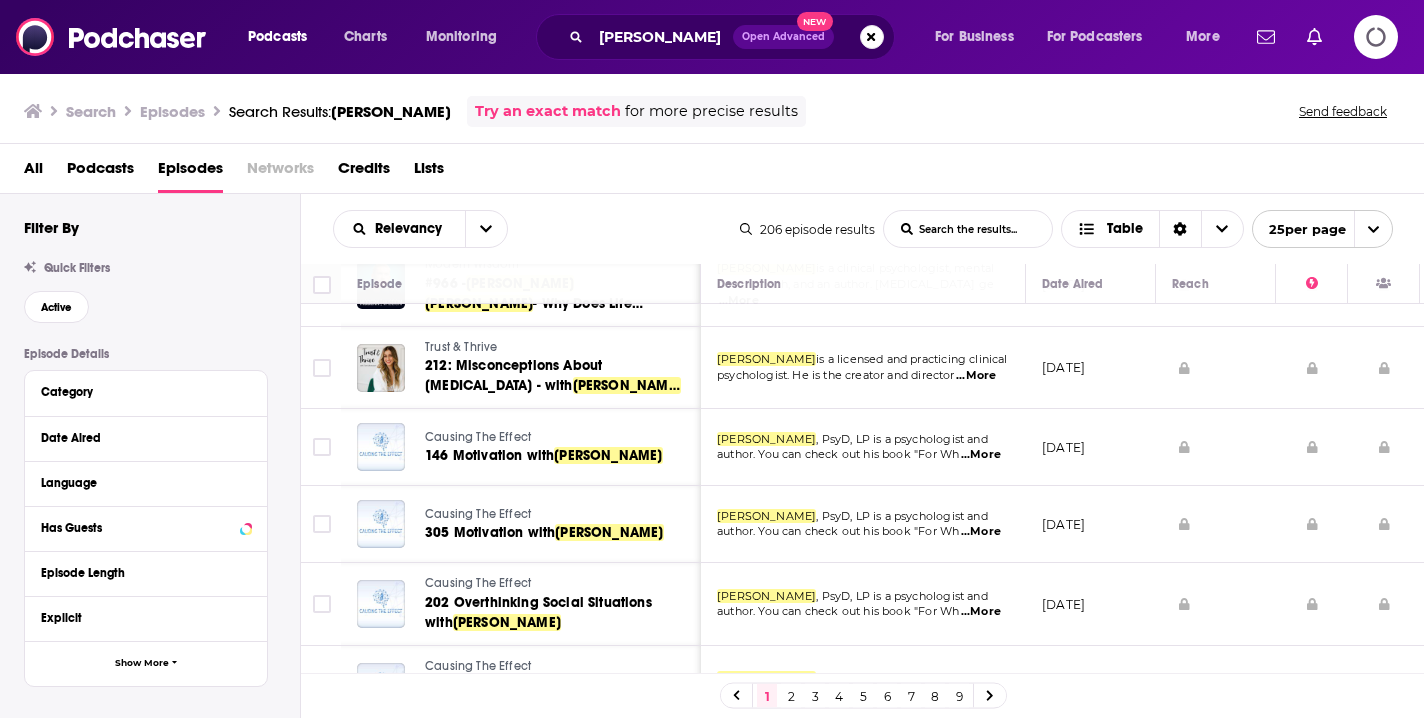 scroll, scrollTop: 163, scrollLeft: 0, axis: vertical 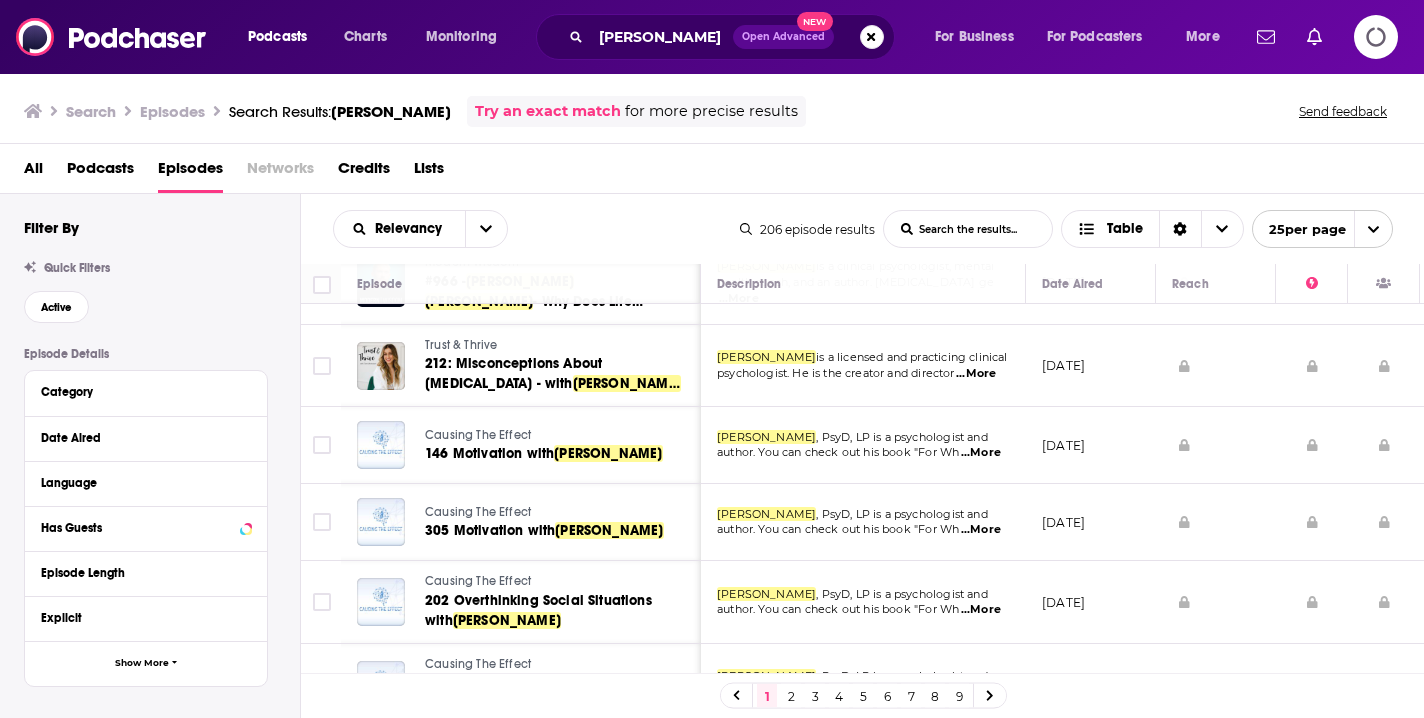 click on "November 1, 2021" at bounding box center (1091, 445) 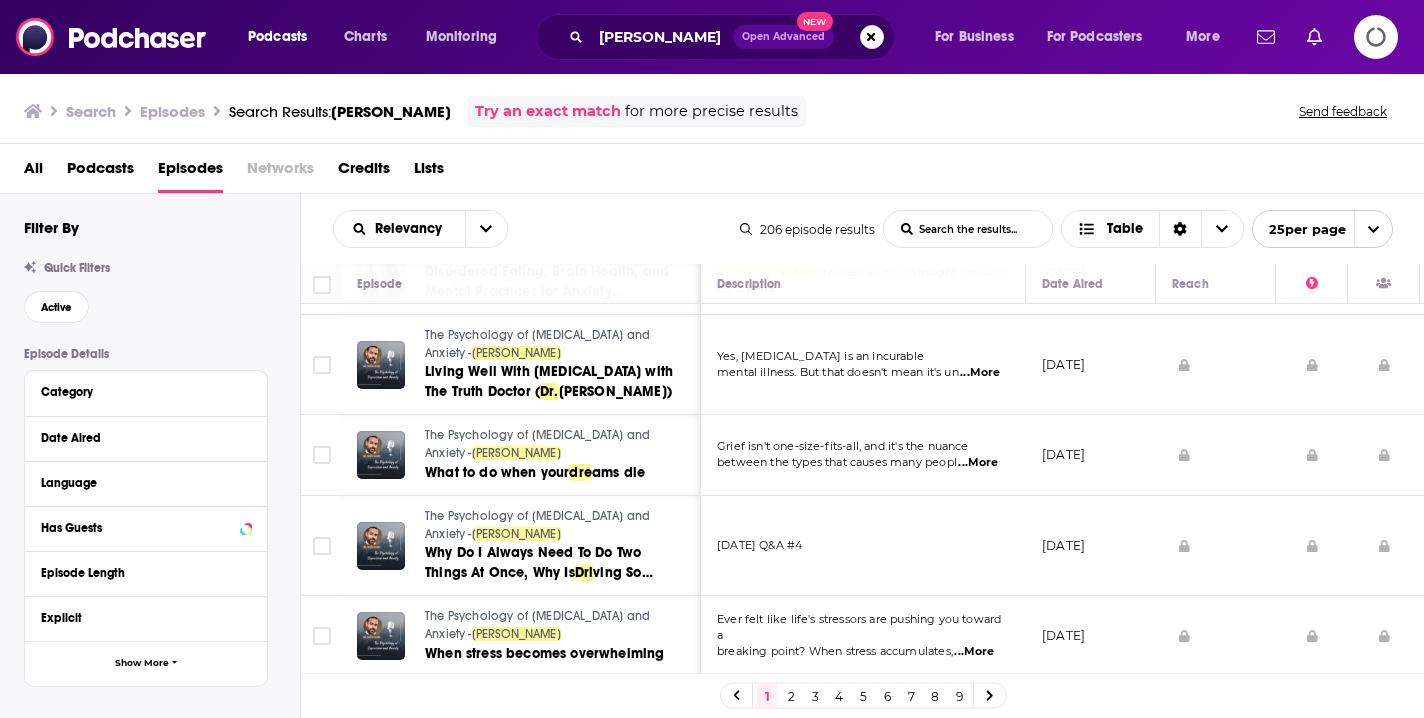 scroll, scrollTop: 1104, scrollLeft: 0, axis: vertical 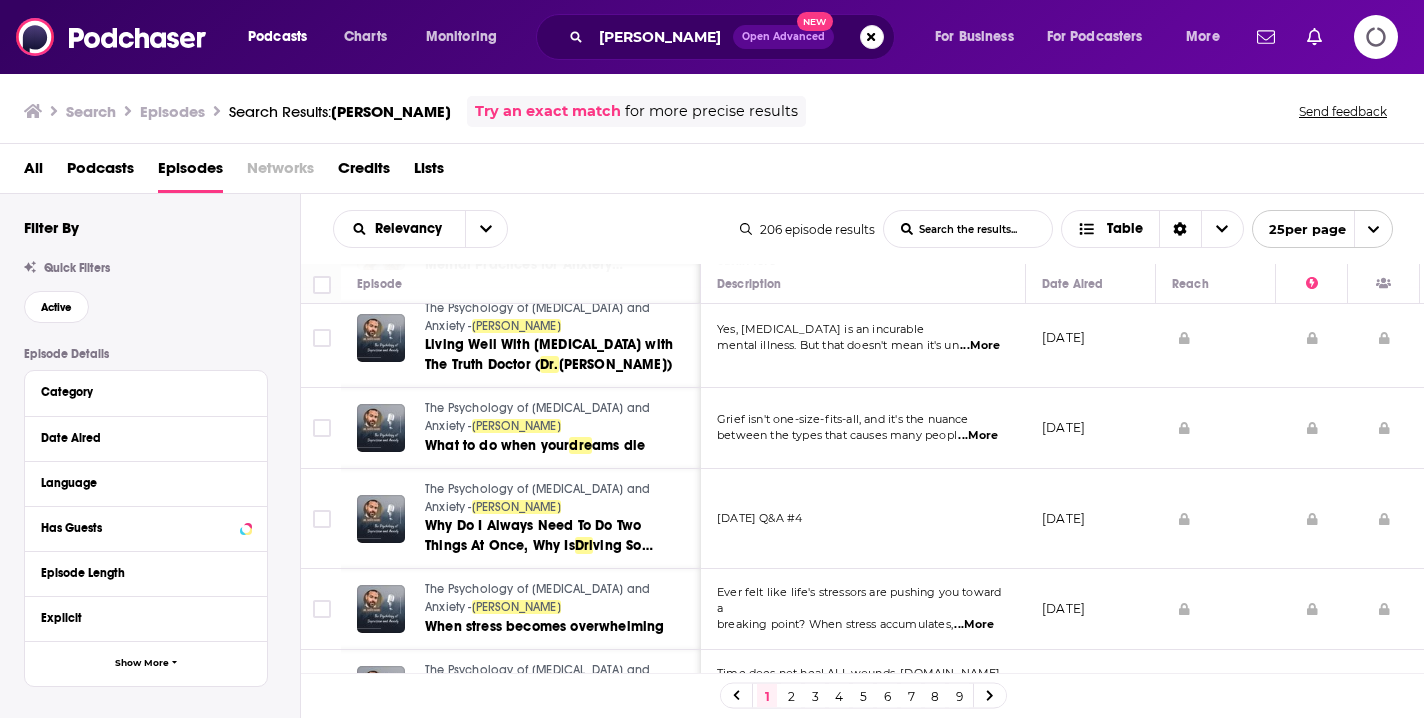 click at bounding box center (1216, 519) 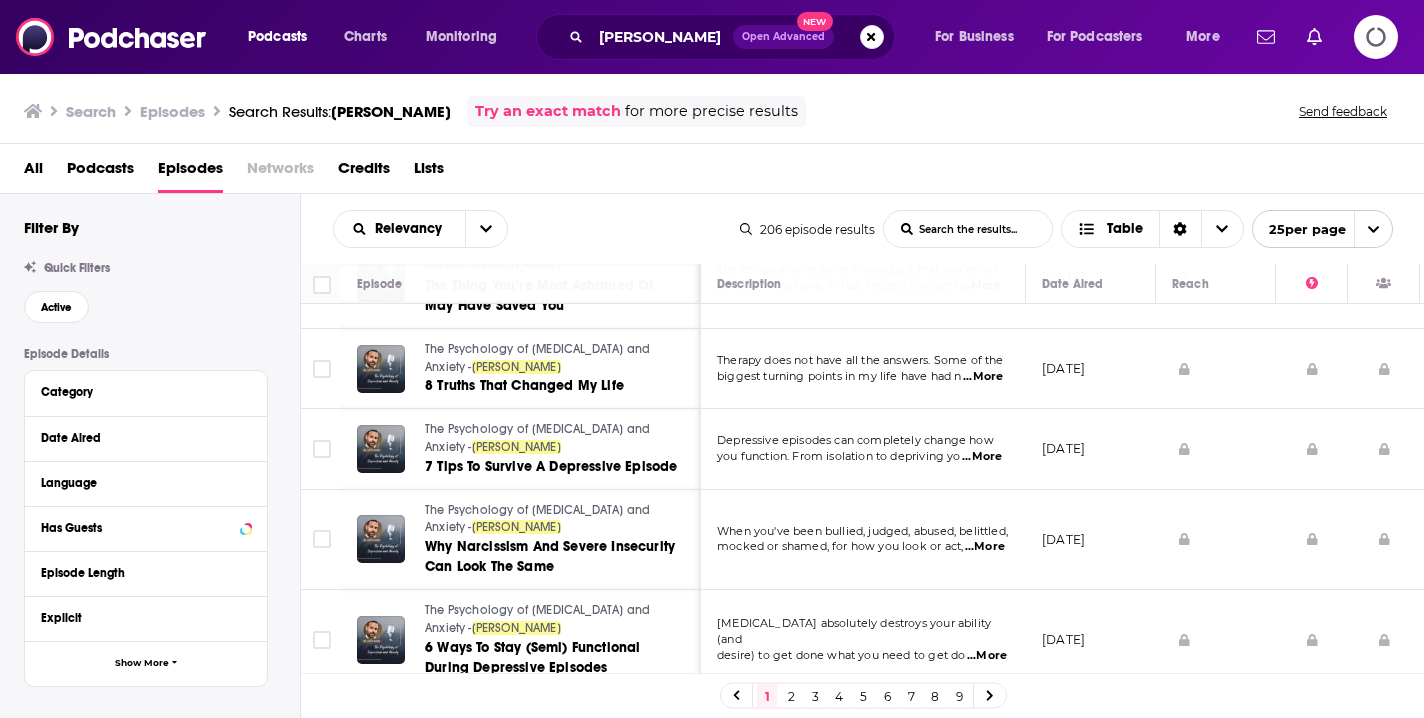 scroll, scrollTop: 1783, scrollLeft: 0, axis: vertical 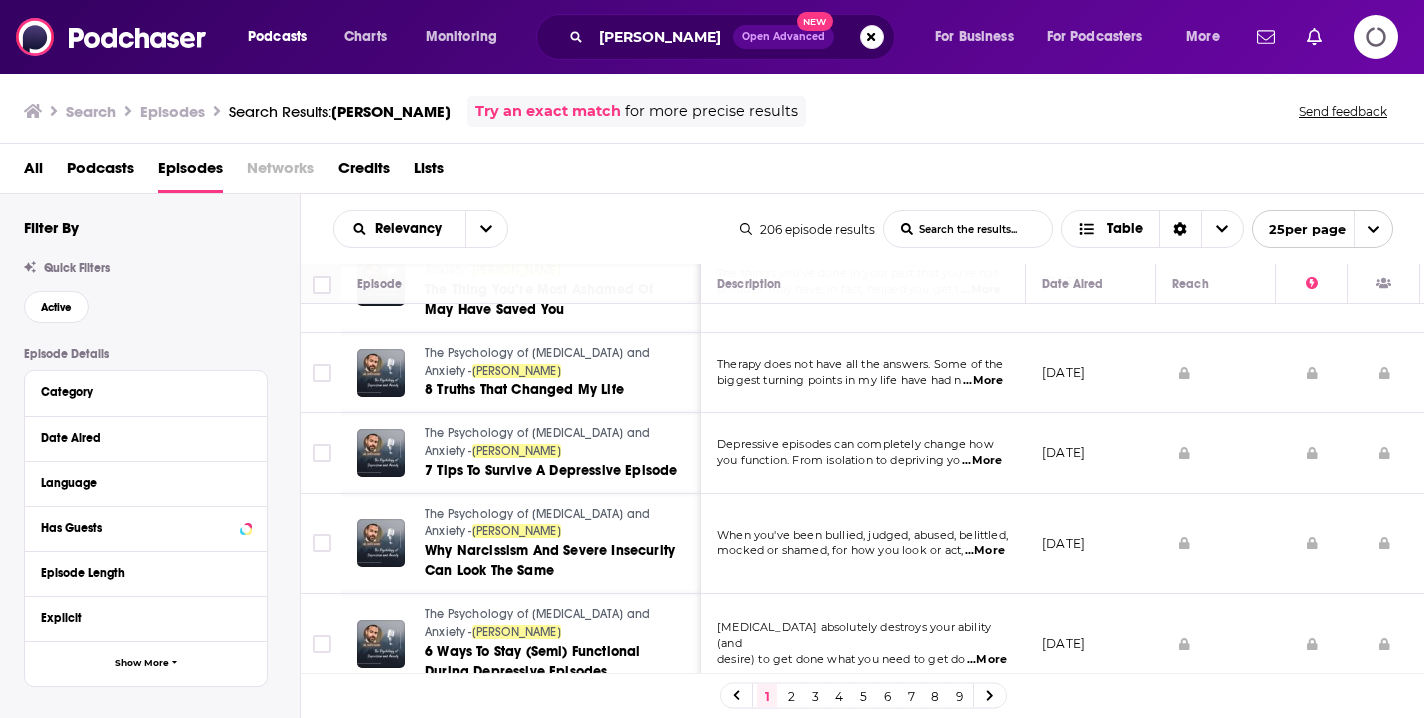 click on "2" at bounding box center (791, 696) 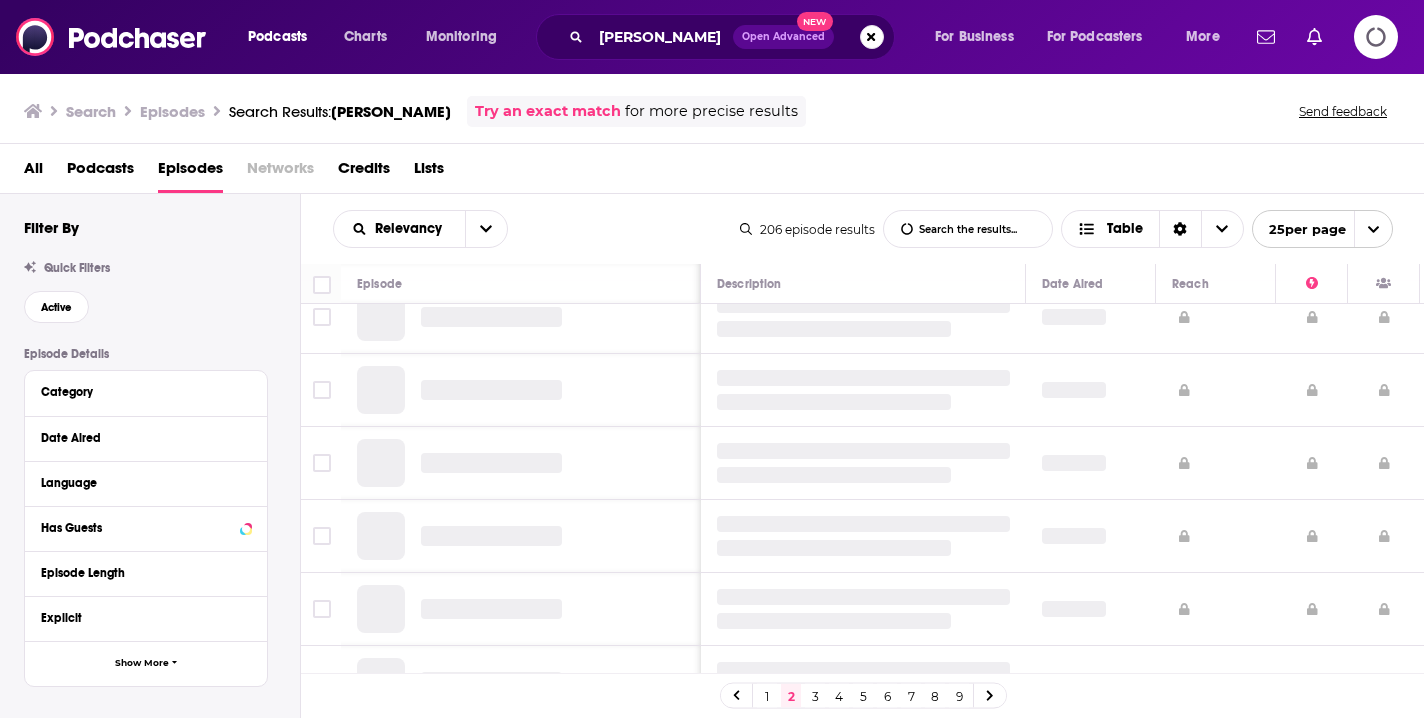 scroll, scrollTop: 0, scrollLeft: 0, axis: both 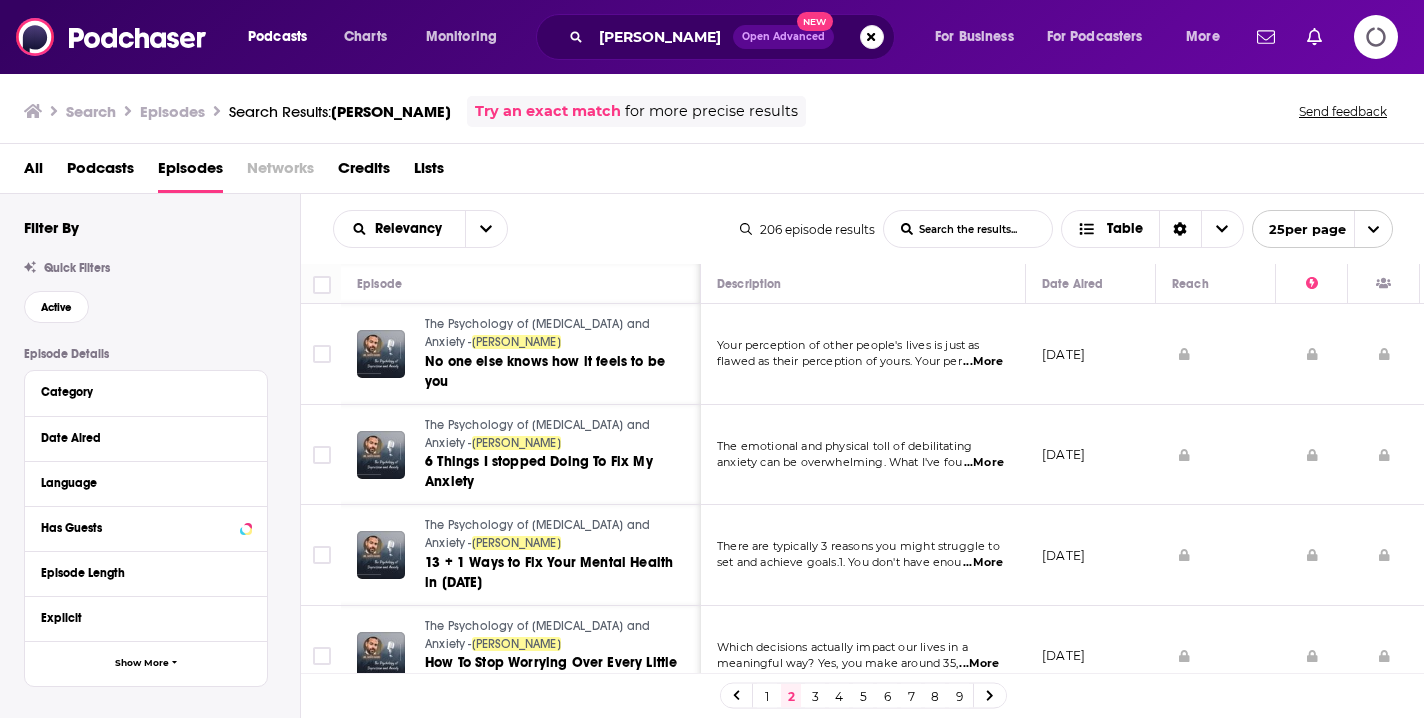 click on "December 11, 2023" at bounding box center (1091, 455) 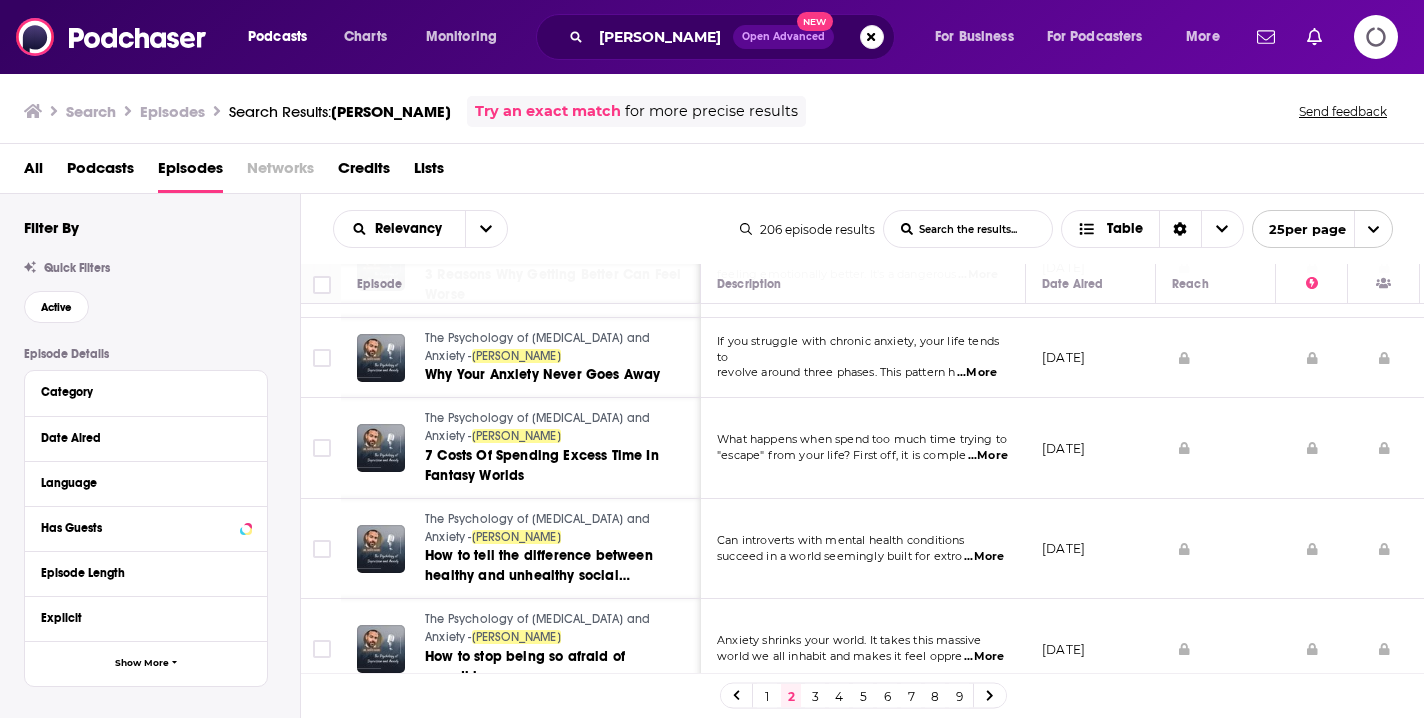 scroll, scrollTop: 1997, scrollLeft: 0, axis: vertical 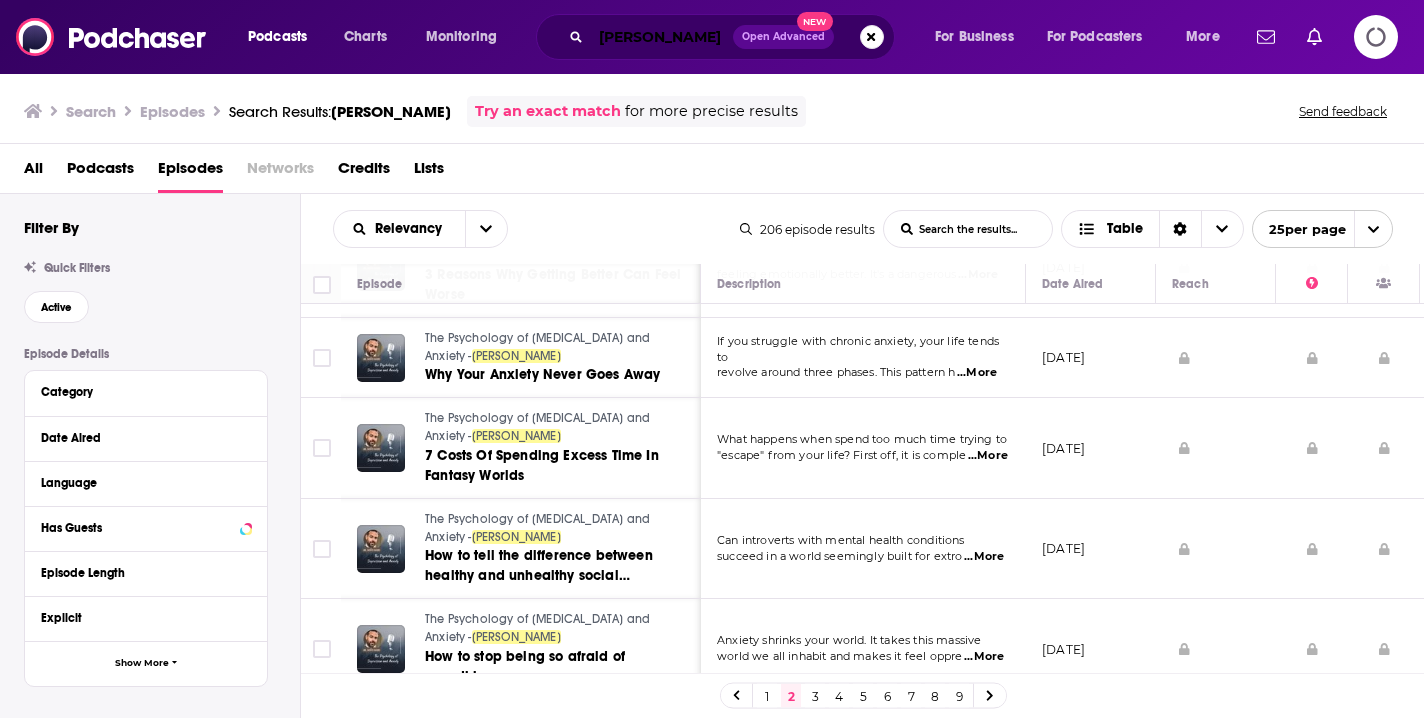 click on "Dr. Scott Eilers Open Advanced New" at bounding box center (715, 37) 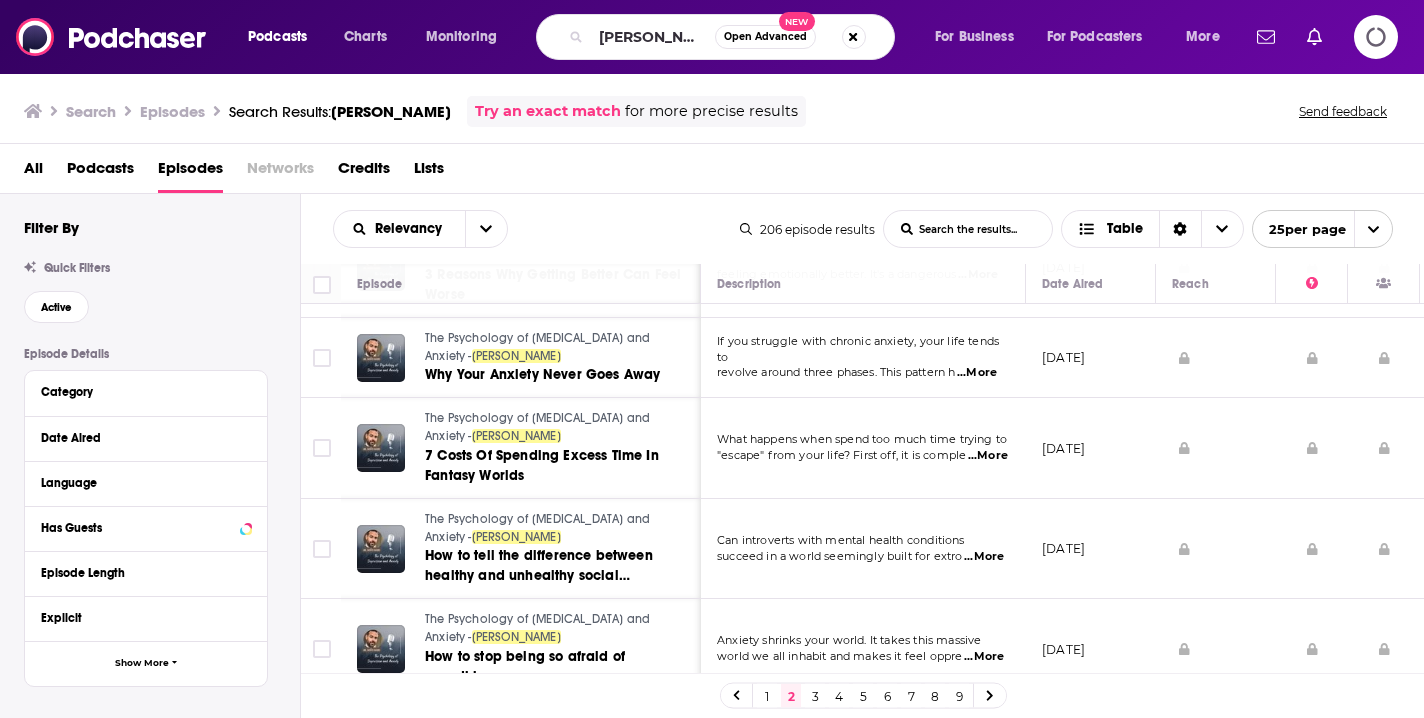 click on "Dr. Scott Eilers Open Advanced New" at bounding box center [715, 37] 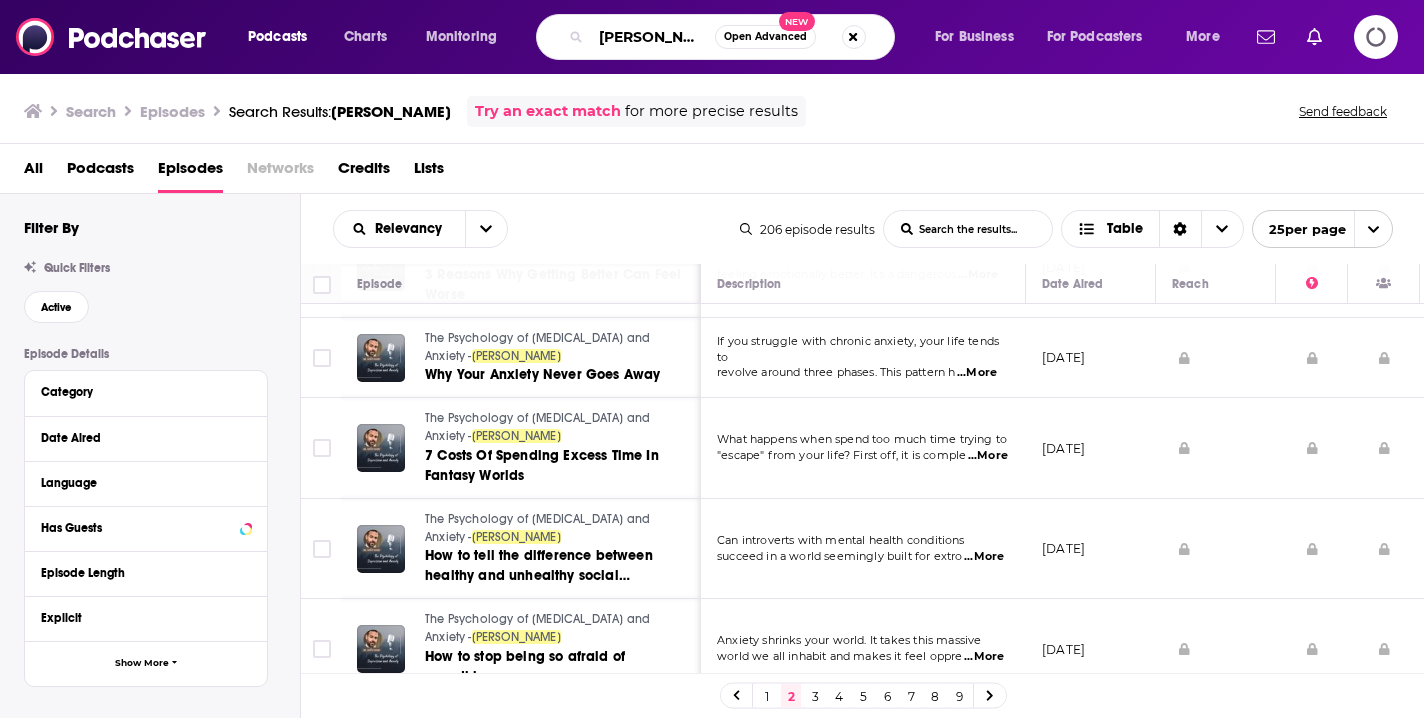 drag, startPoint x: 704, startPoint y: 39, endPoint x: 569, endPoint y: 38, distance: 135.00371 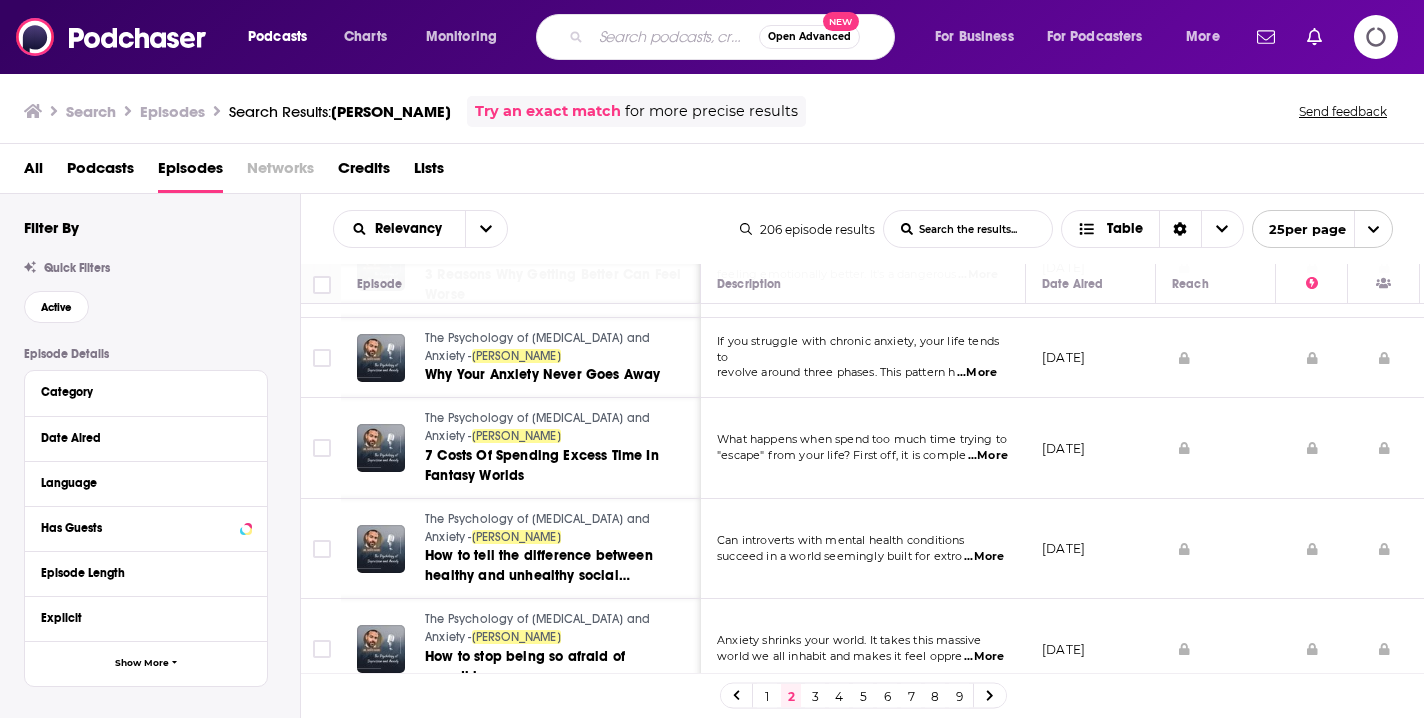 paste on "Liz Rhe" 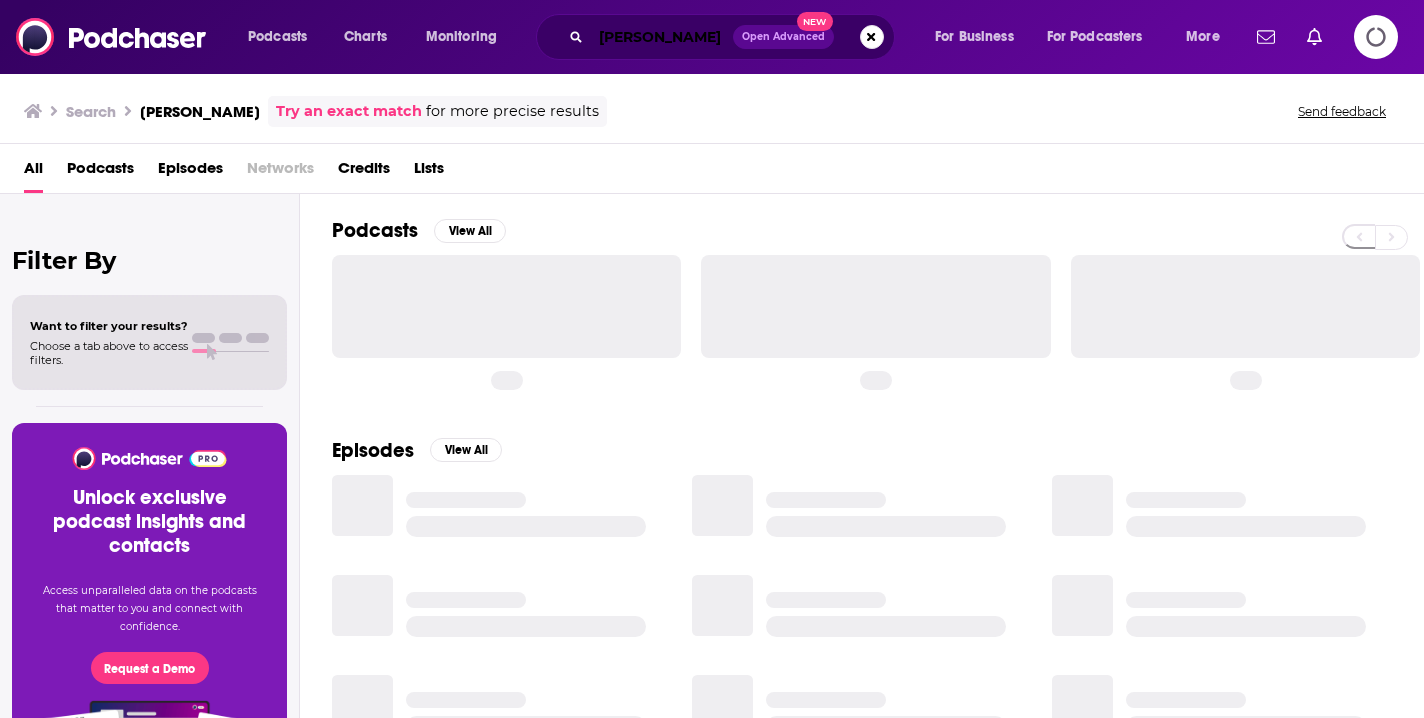 click on "Liz Rhe" at bounding box center (662, 37) 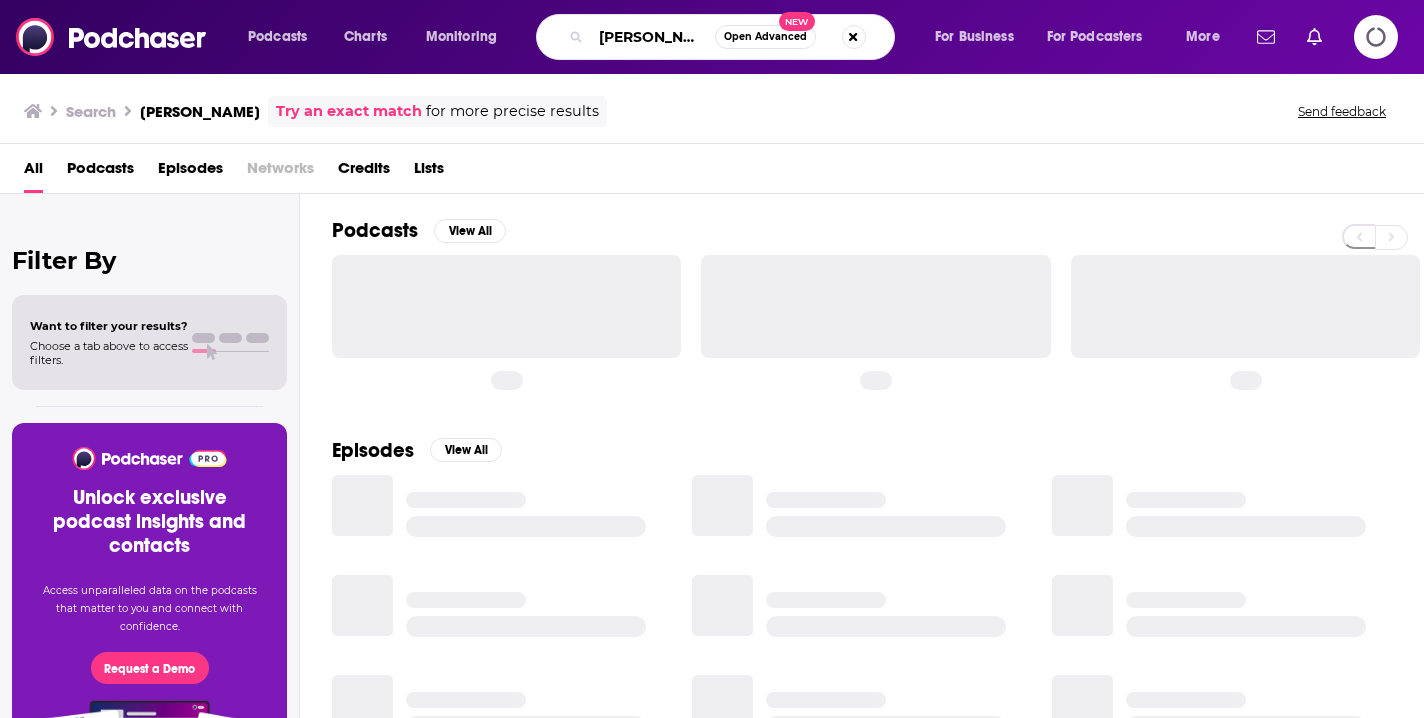 type on "Liz Rhea" 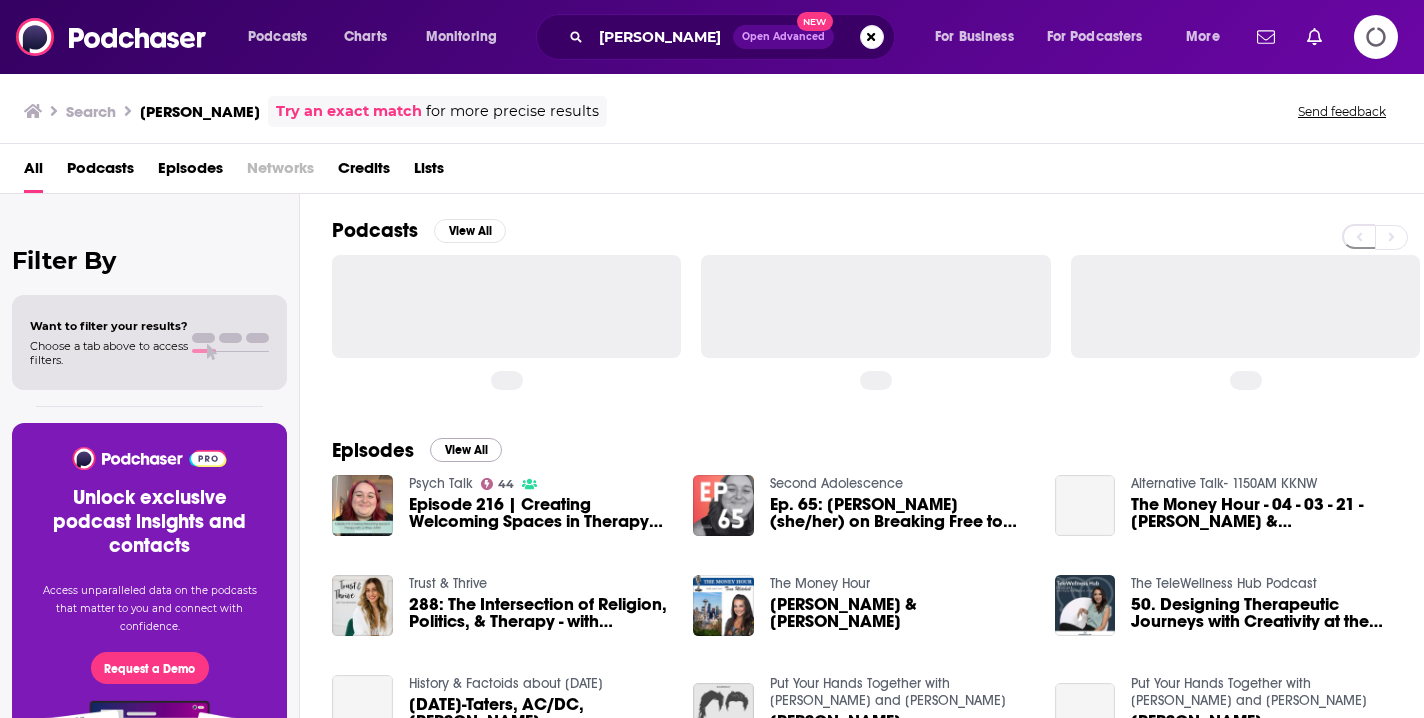 click on "View All" at bounding box center (466, 450) 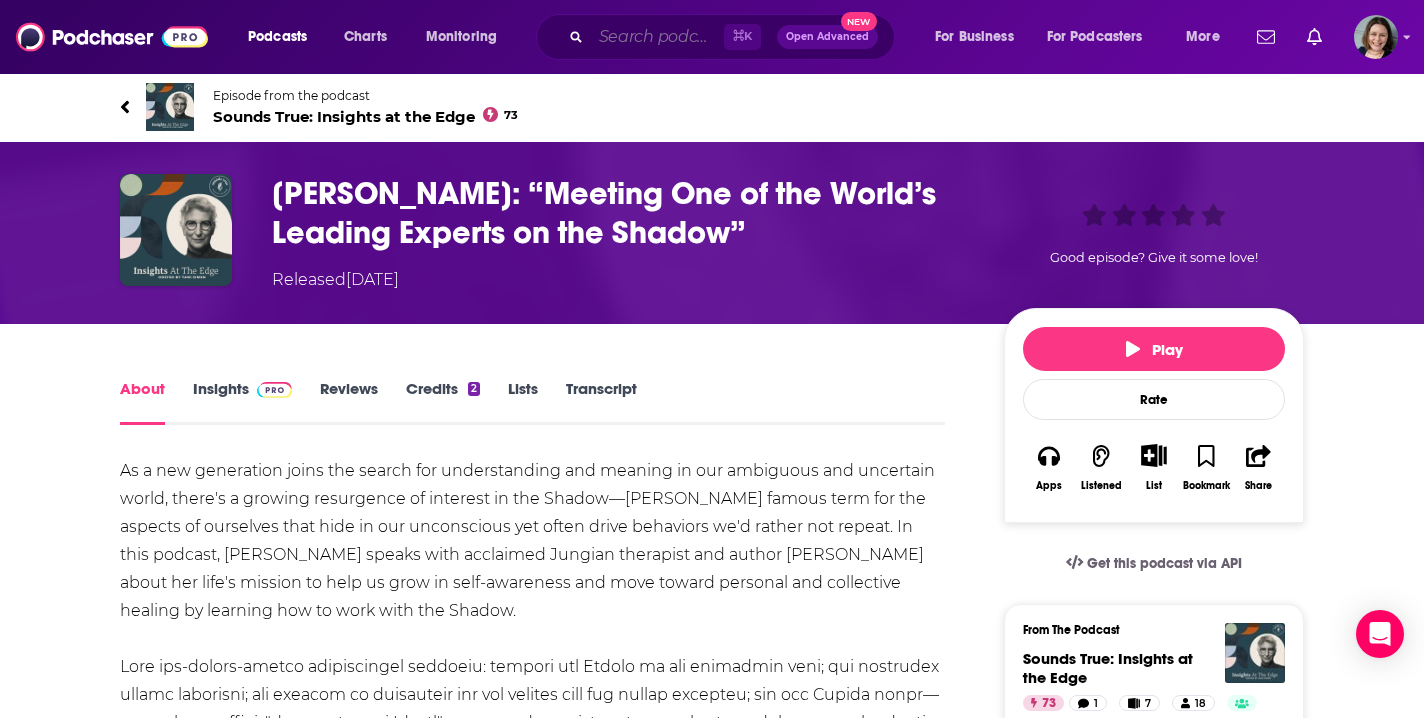 click at bounding box center [657, 37] 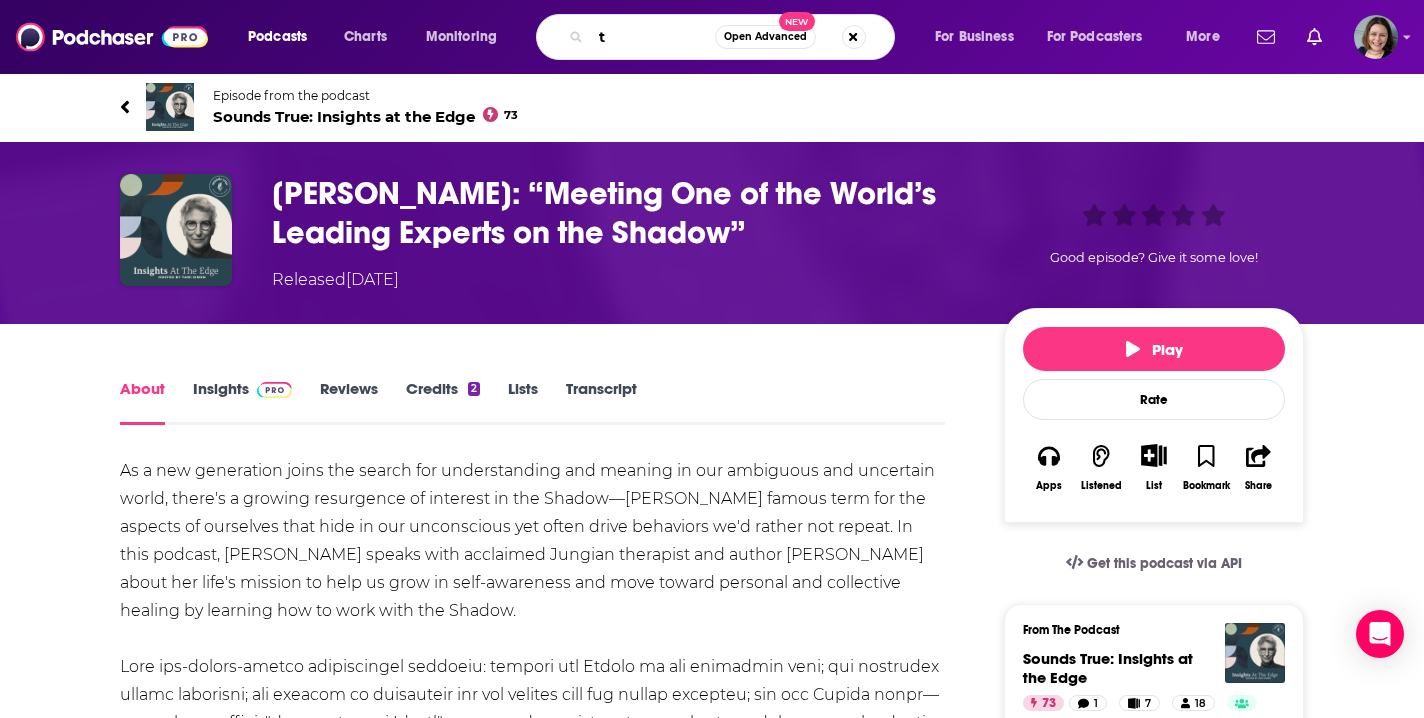 scroll, scrollTop: 160, scrollLeft: 0, axis: vertical 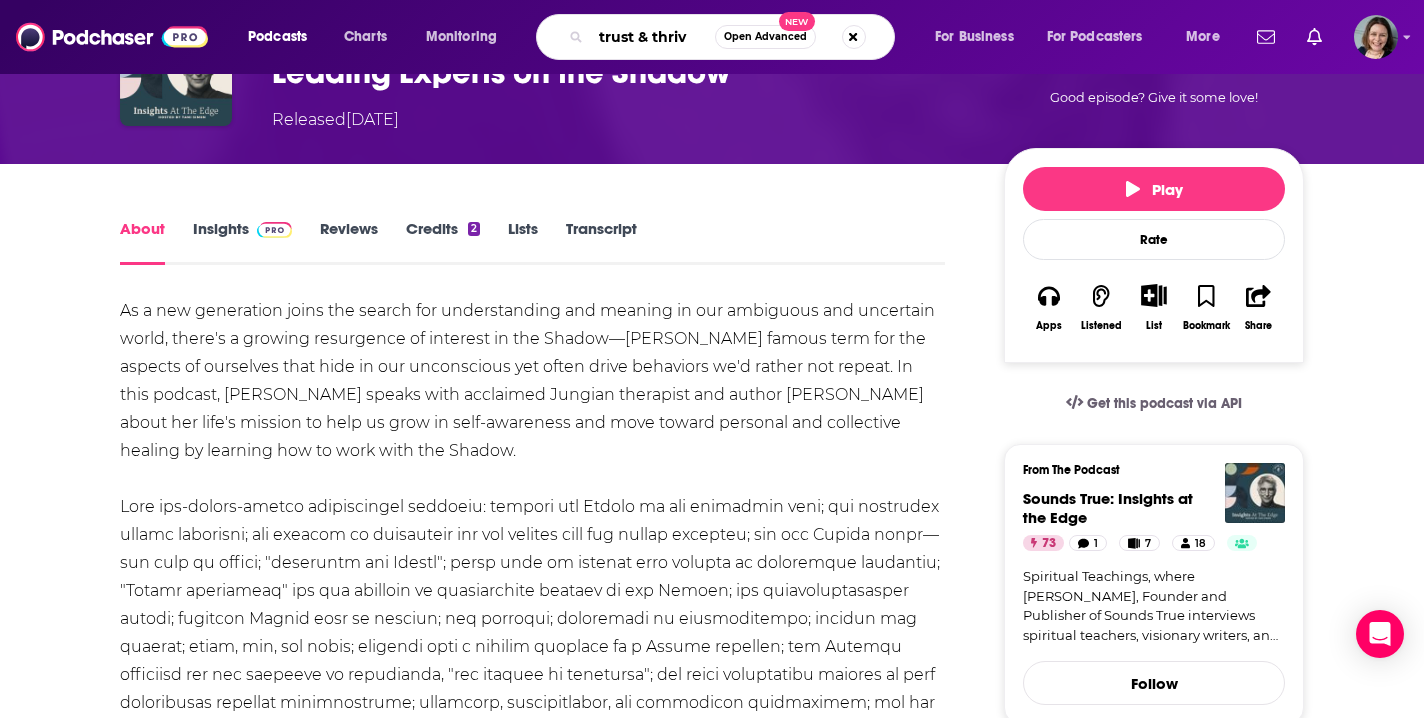type on "trust & thrive" 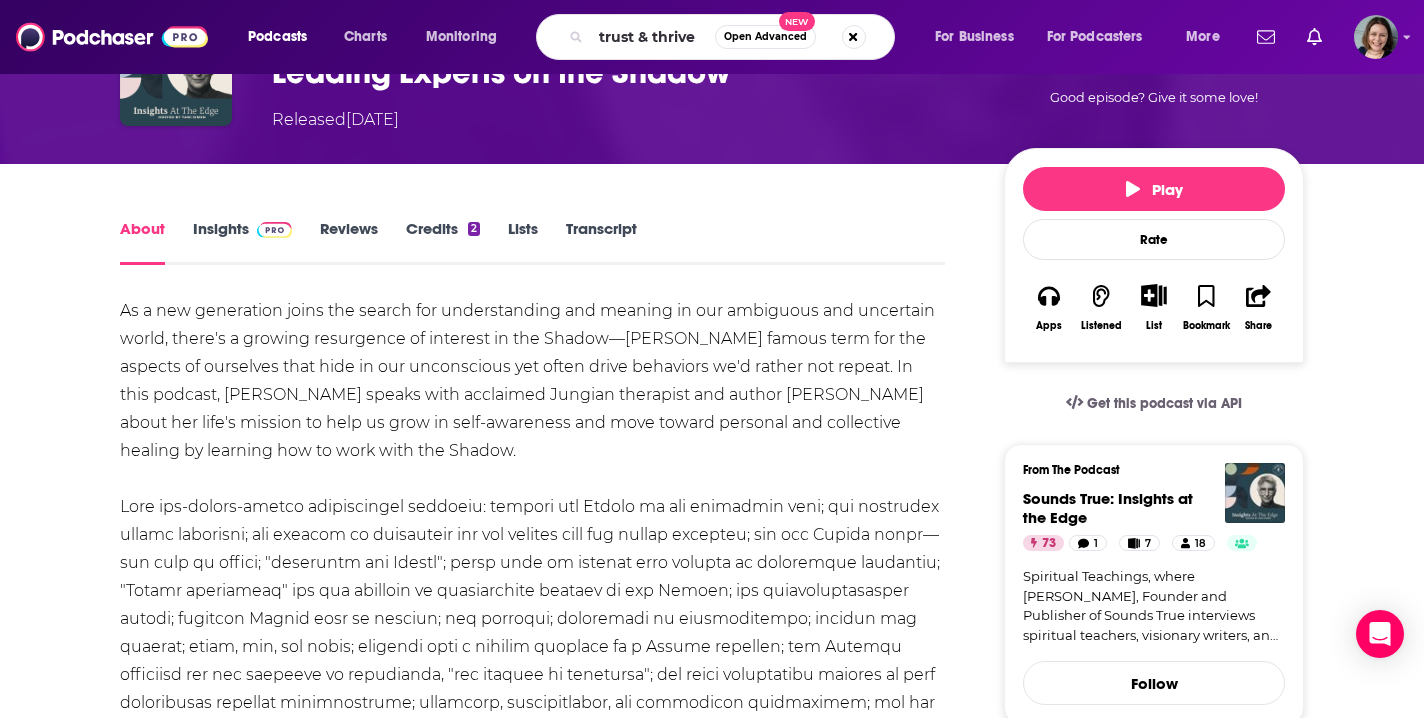 scroll, scrollTop: 0, scrollLeft: 0, axis: both 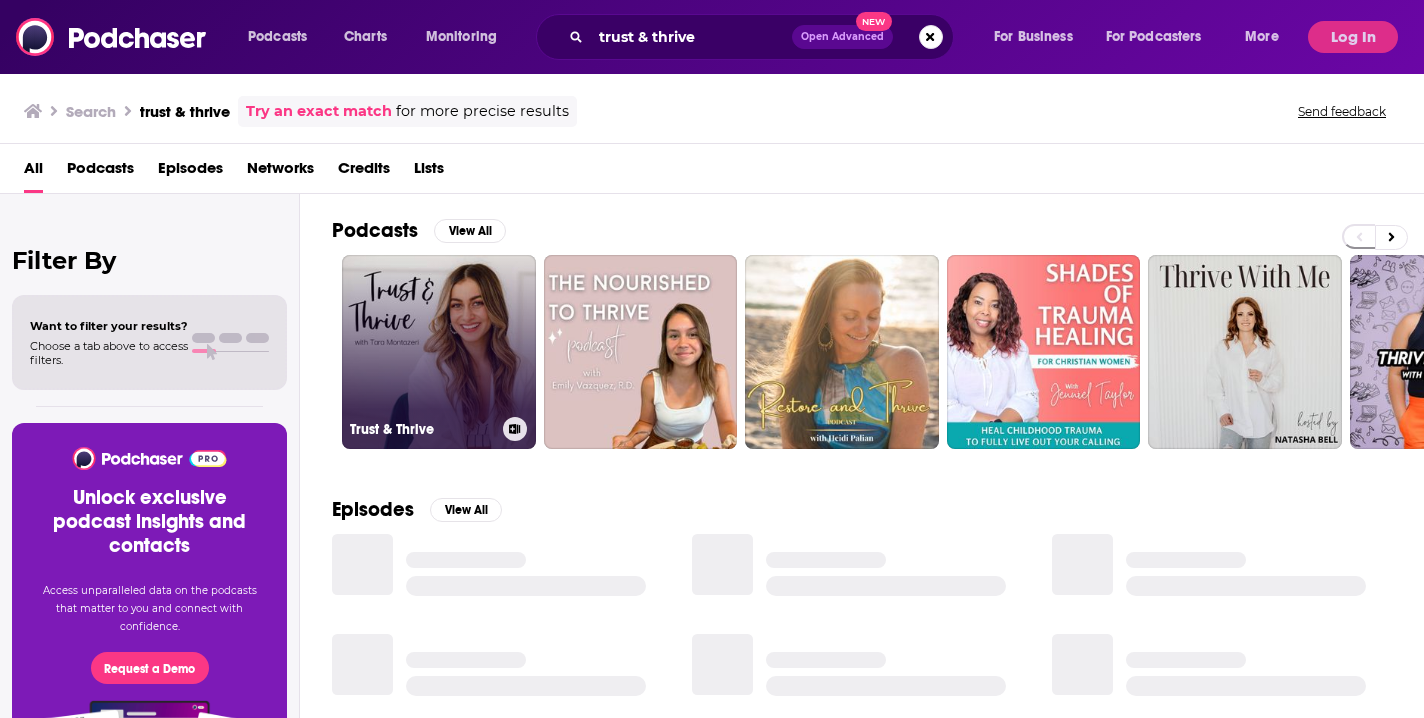 click on "Trust & Thrive" at bounding box center (439, 352) 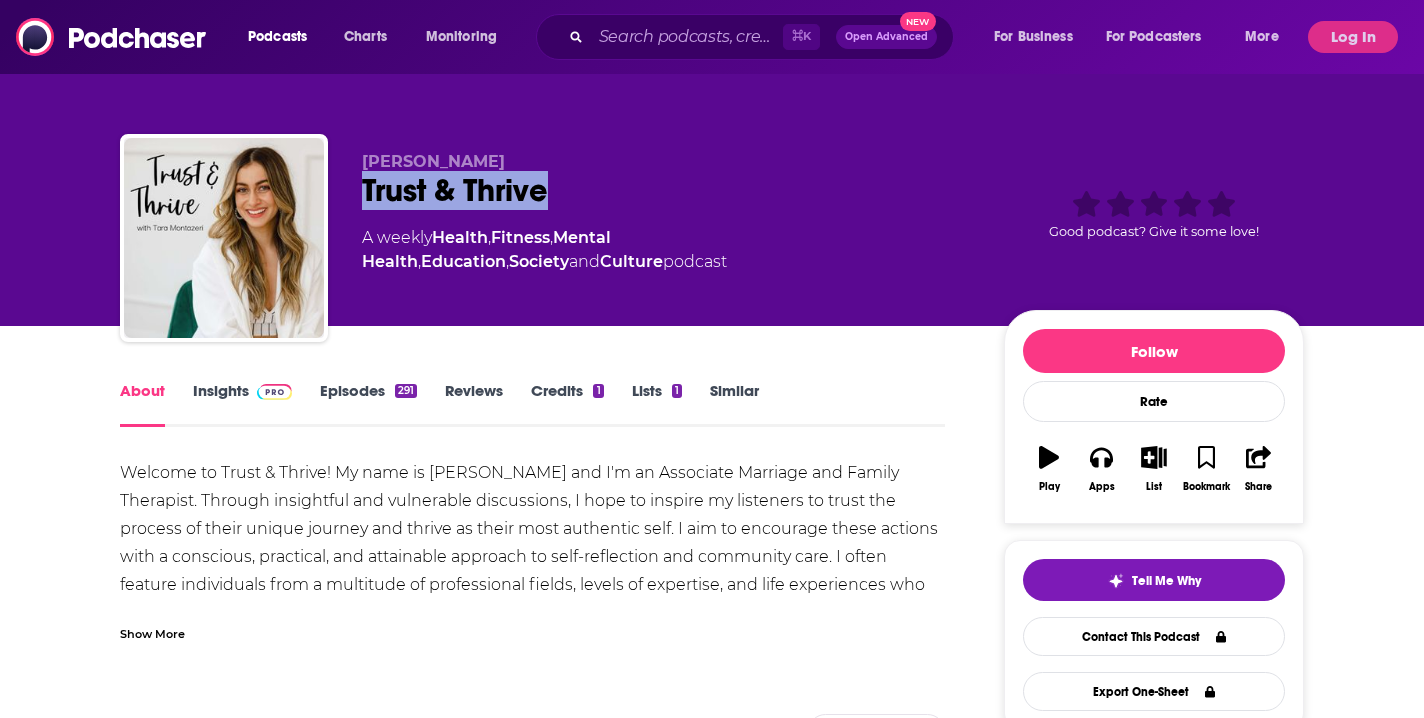 drag, startPoint x: 370, startPoint y: 190, endPoint x: 552, endPoint y: 190, distance: 182 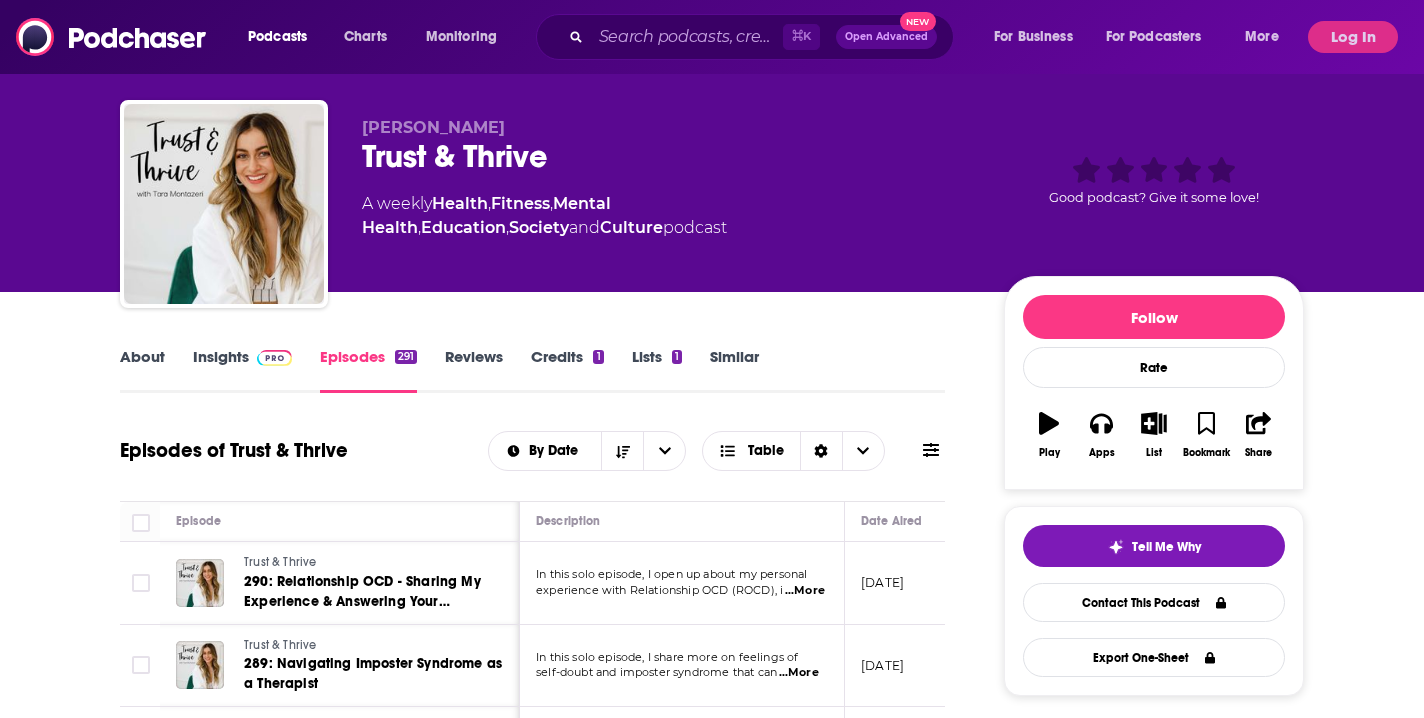 scroll, scrollTop: 38, scrollLeft: 0, axis: vertical 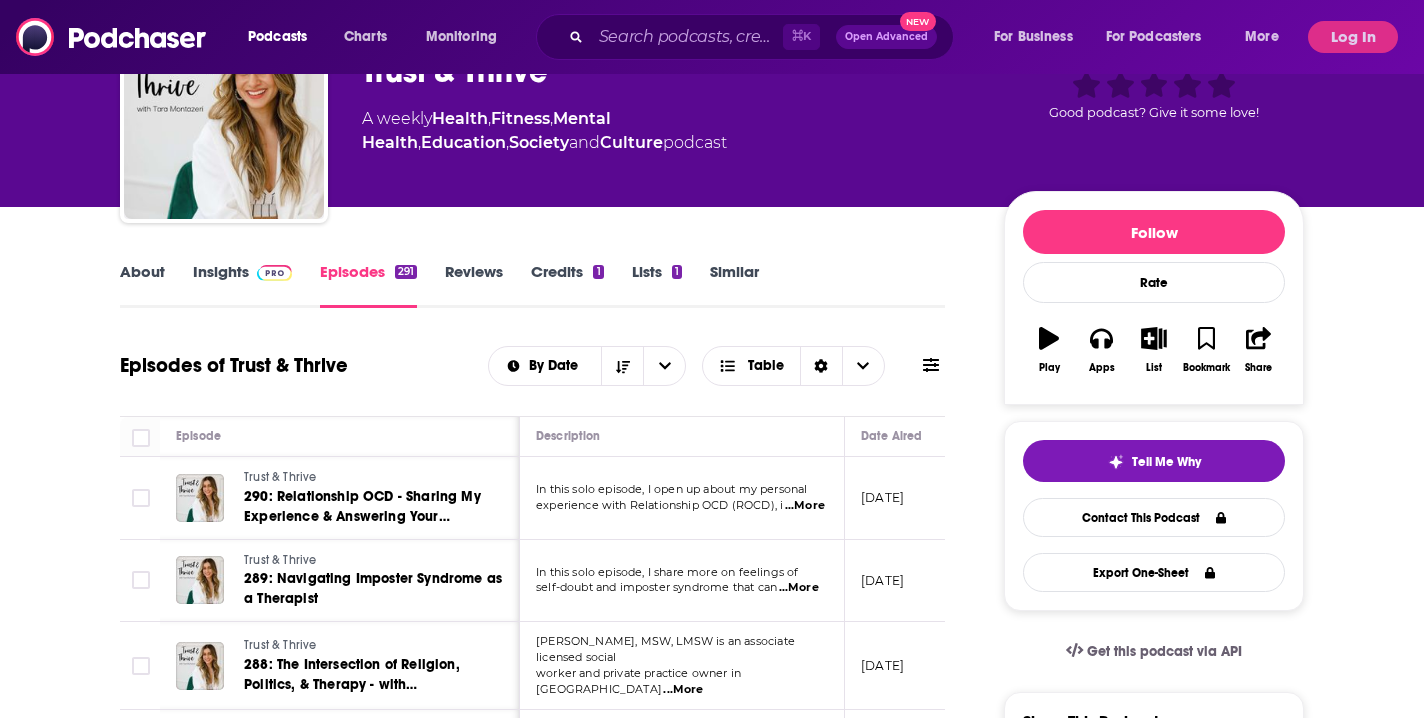 click on "Episodes 291" at bounding box center (368, 285) 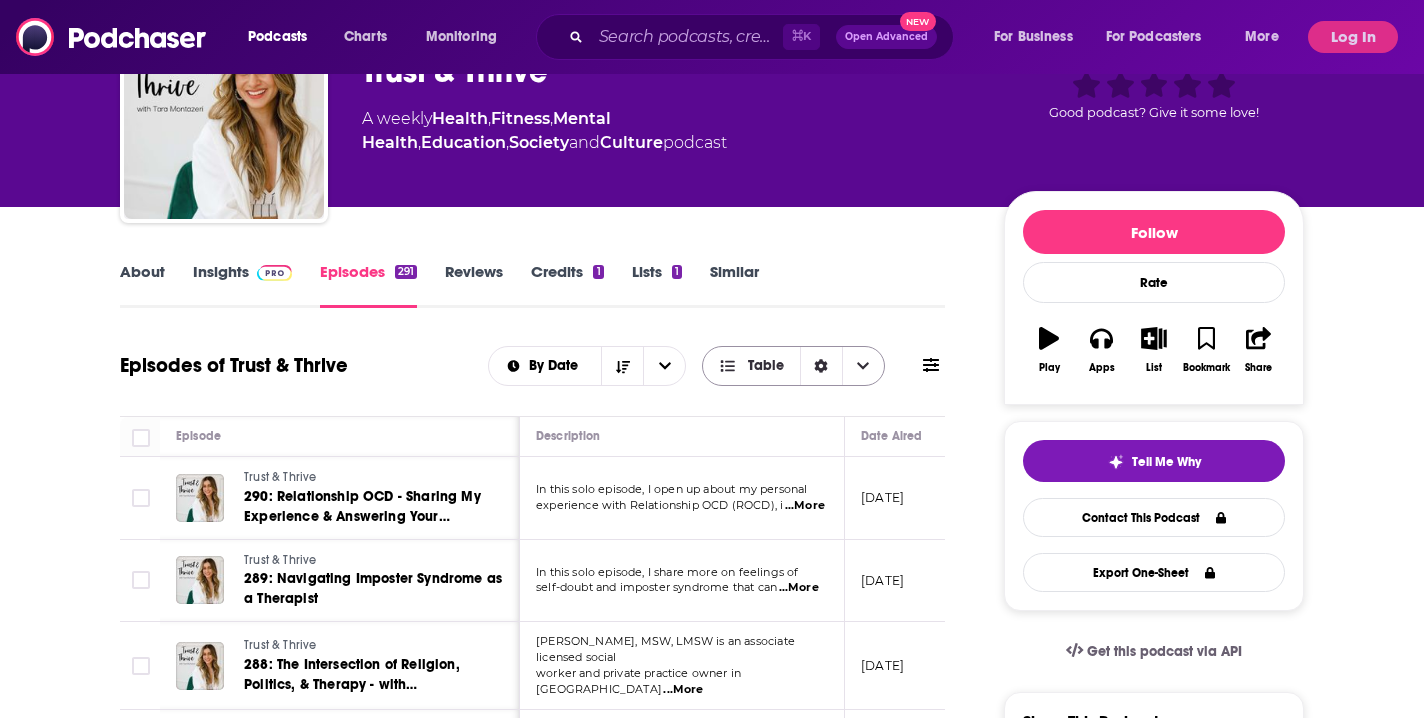 click on "Table" at bounding box center [751, 366] 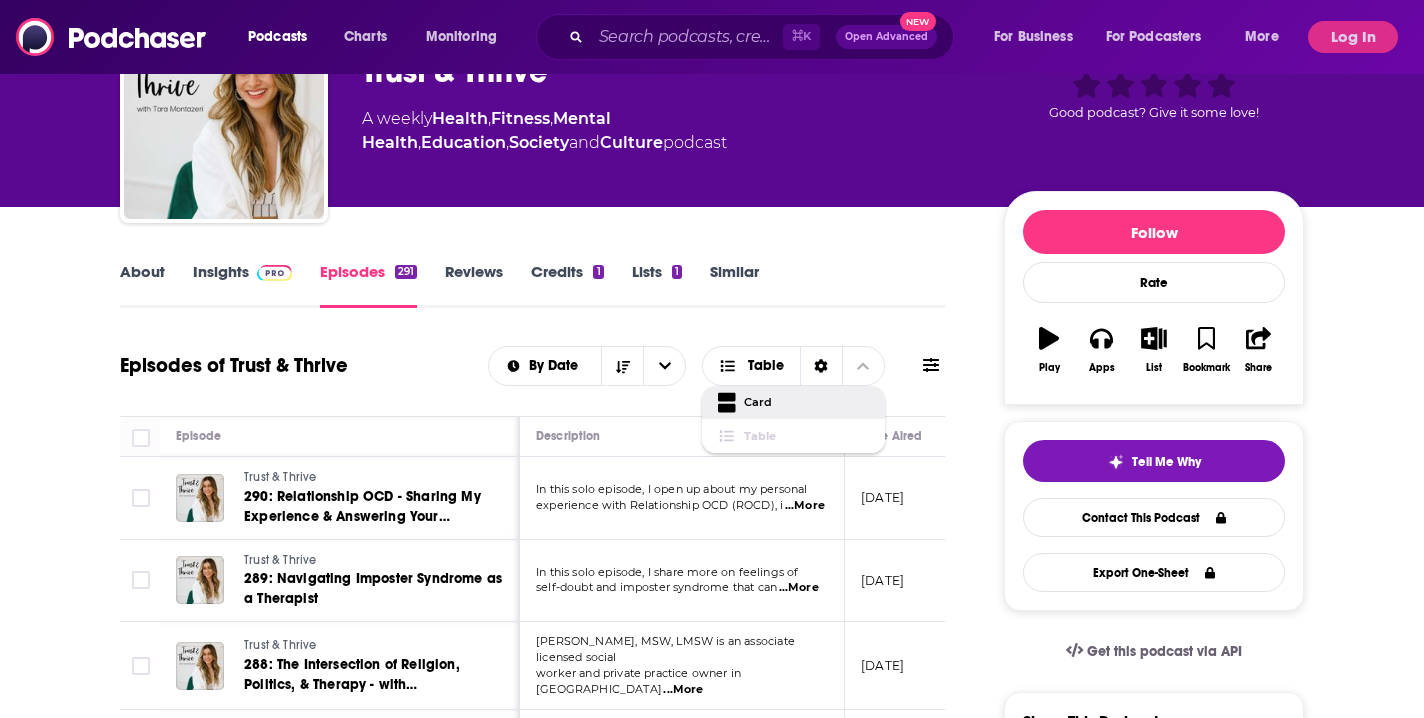 click on "Card" at bounding box center (806, 402) 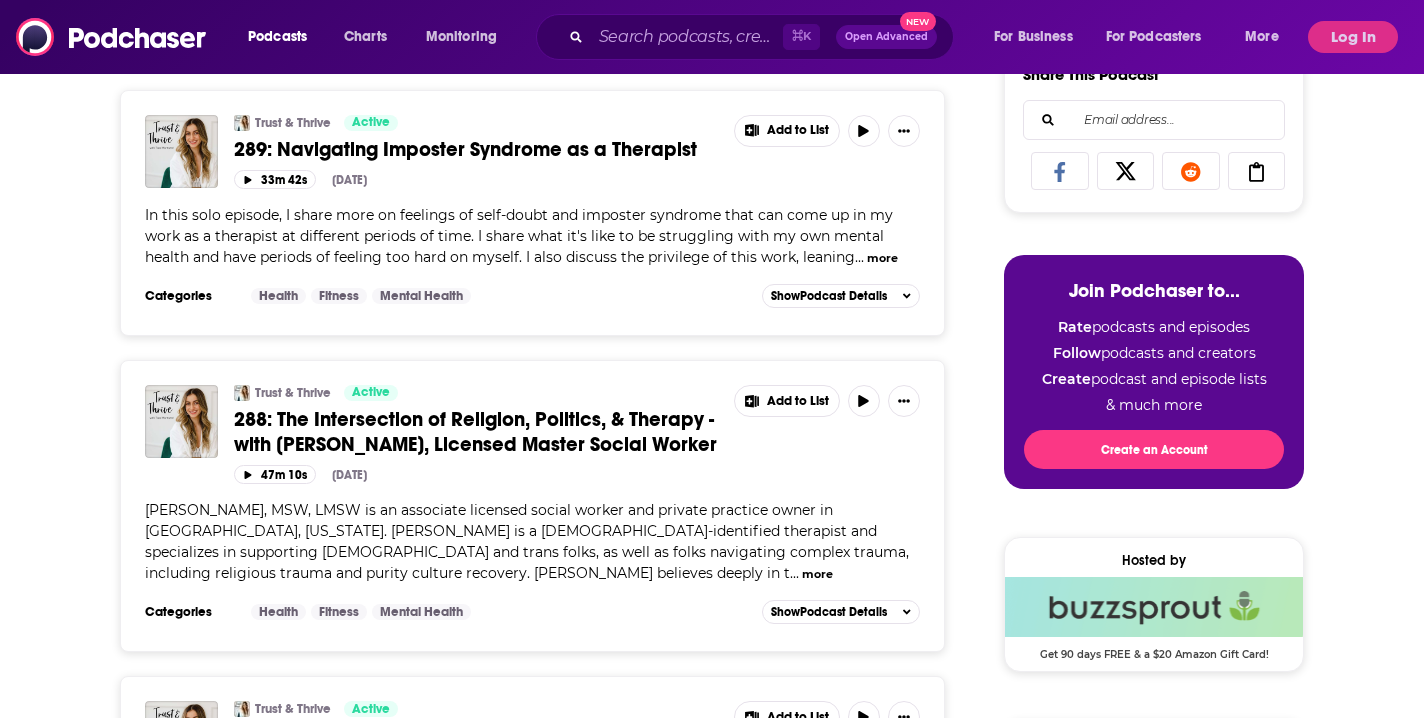 scroll, scrollTop: 801, scrollLeft: 0, axis: vertical 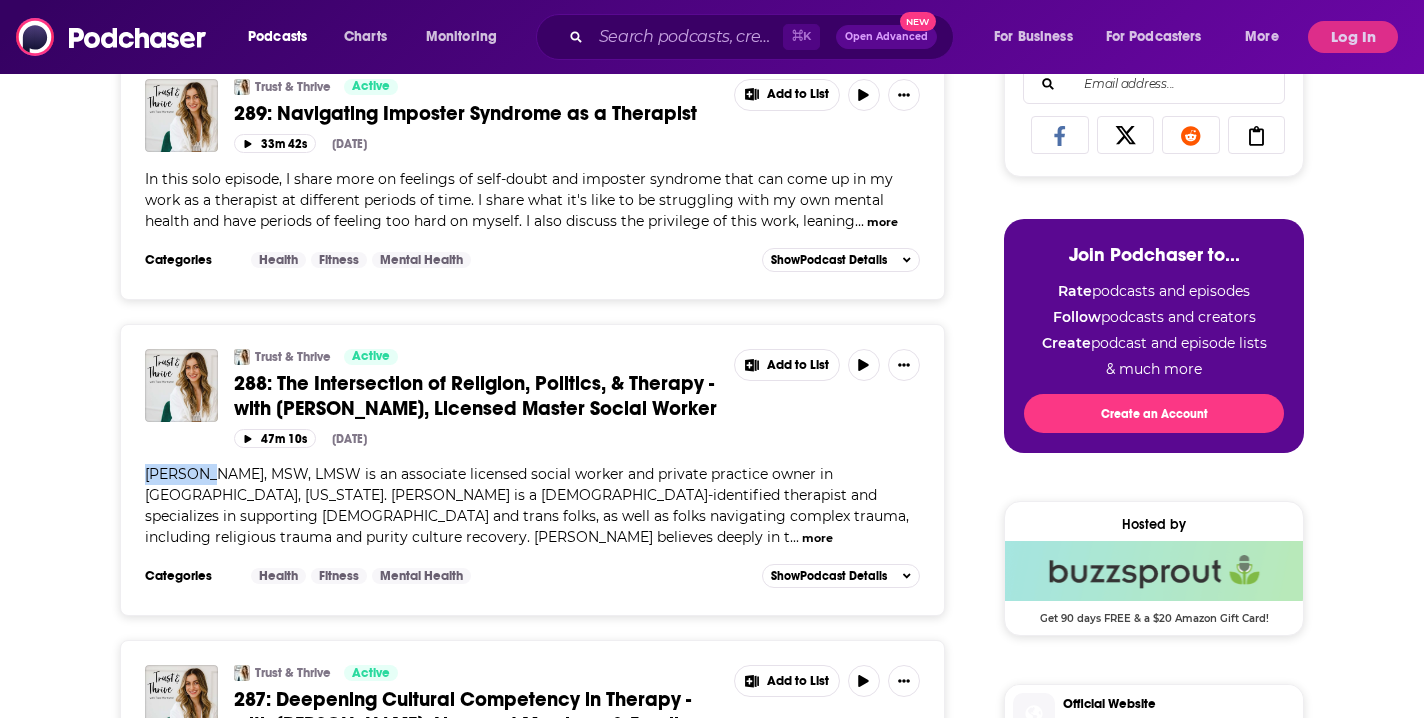 drag, startPoint x: 153, startPoint y: 478, endPoint x: 207, endPoint y: 479, distance: 54.00926 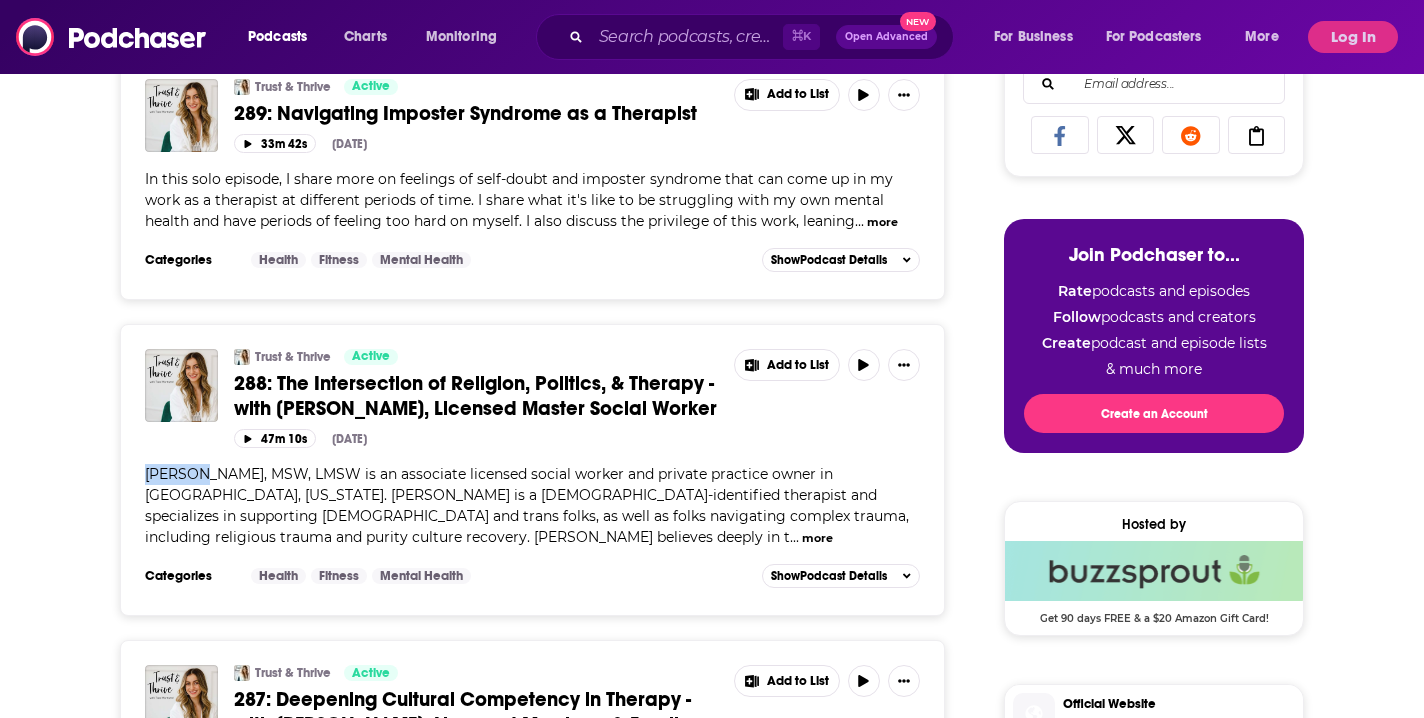 copy on "Liz Rhe" 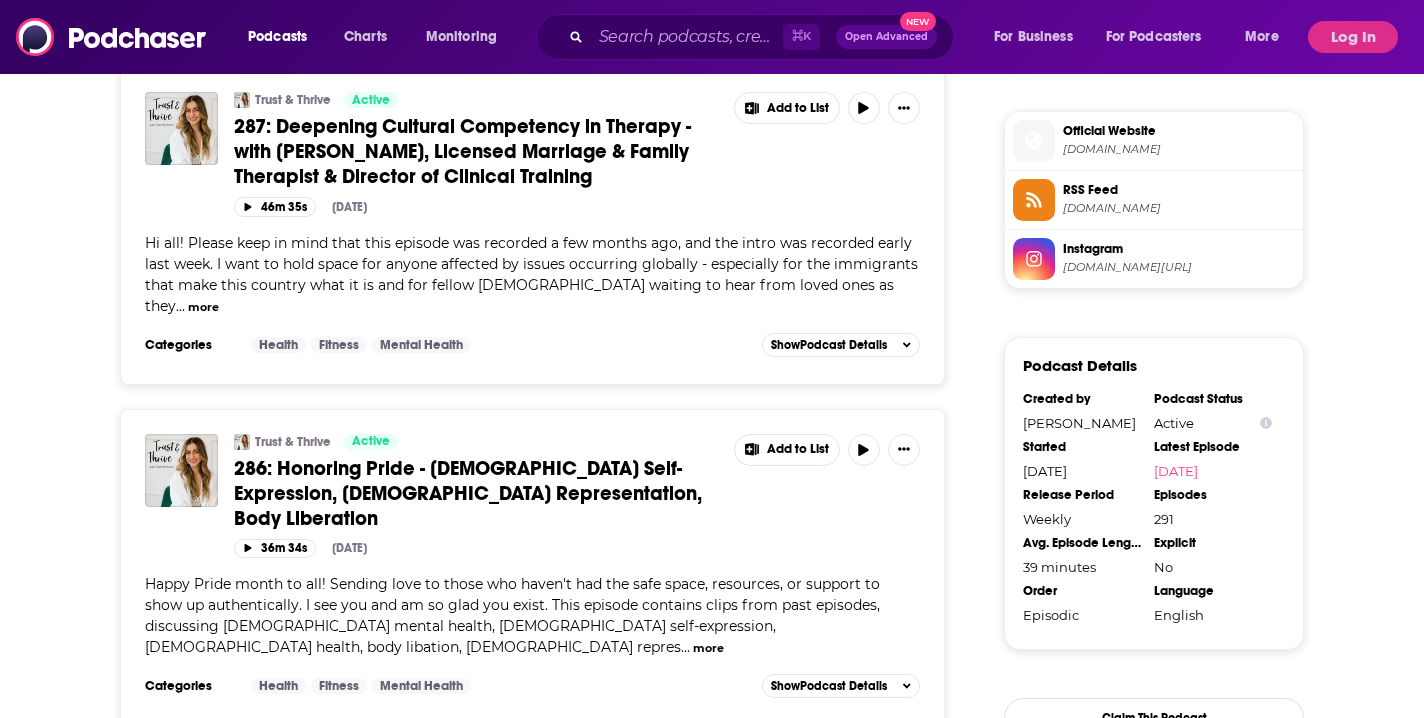 scroll, scrollTop: 1386, scrollLeft: 0, axis: vertical 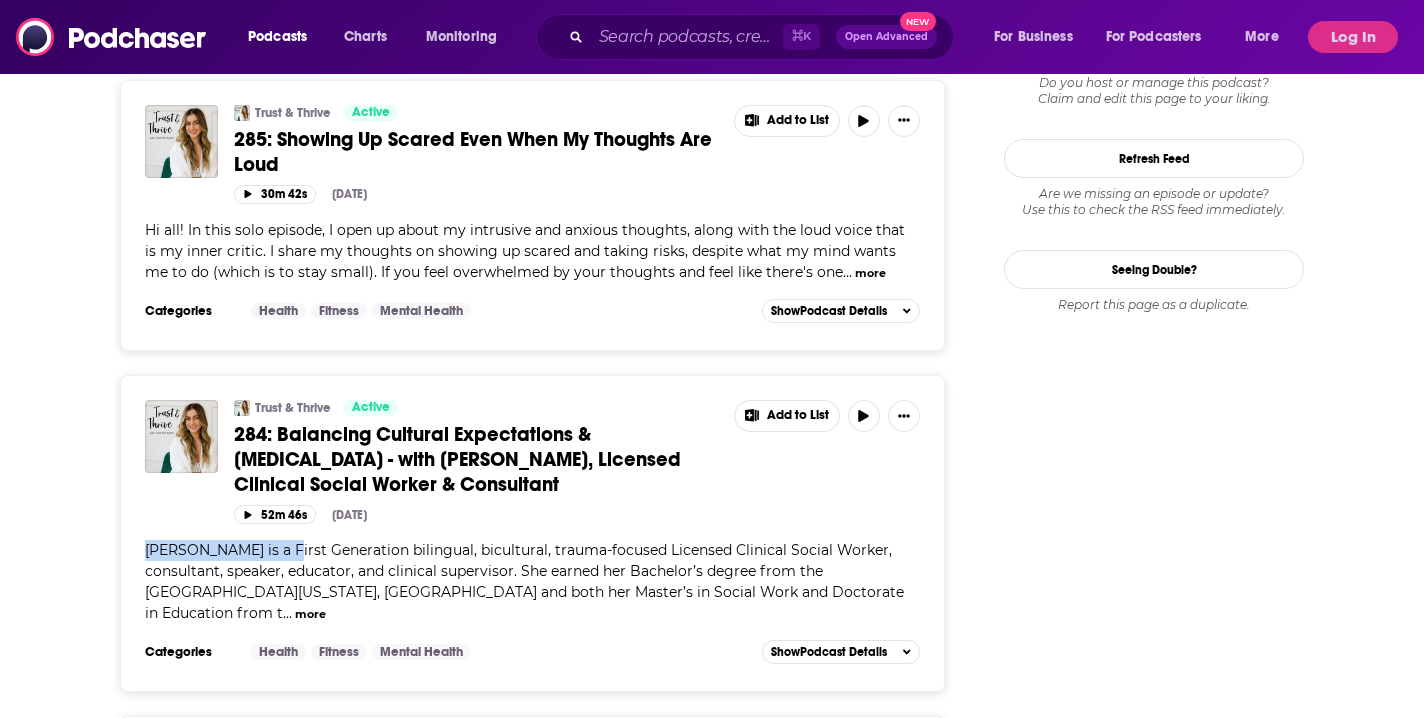 drag, startPoint x: 153, startPoint y: 459, endPoint x: 302, endPoint y: 469, distance: 149.33519 